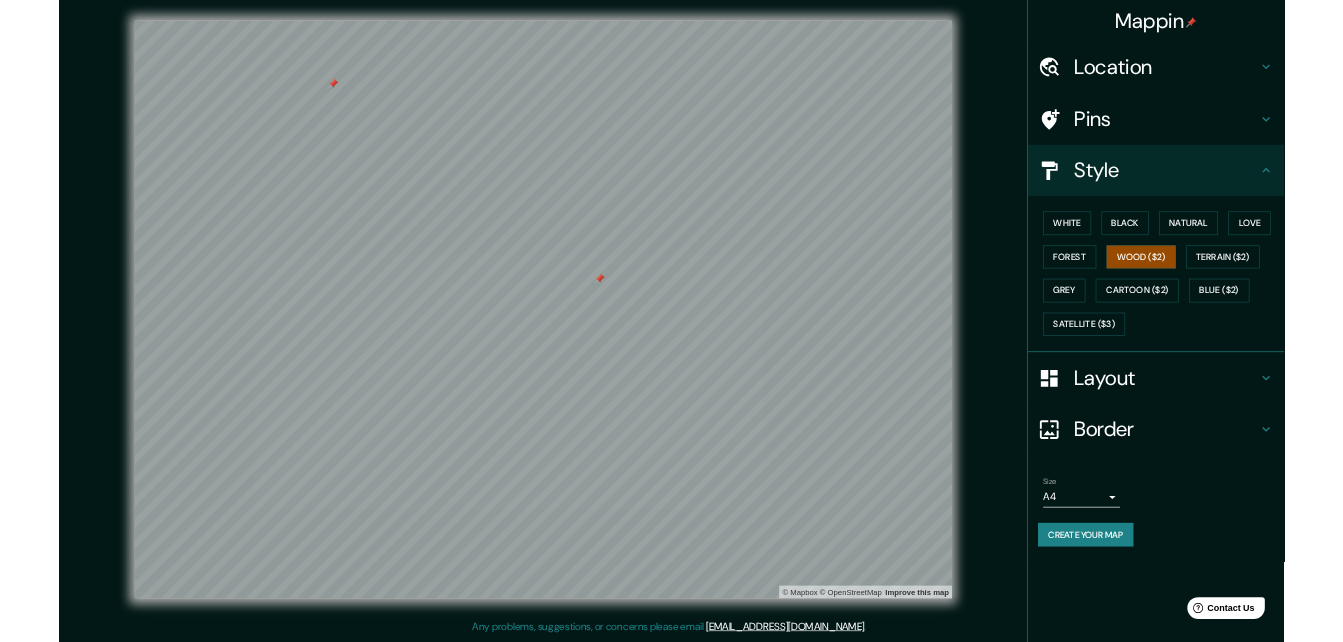 scroll, scrollTop: 0, scrollLeft: 0, axis: both 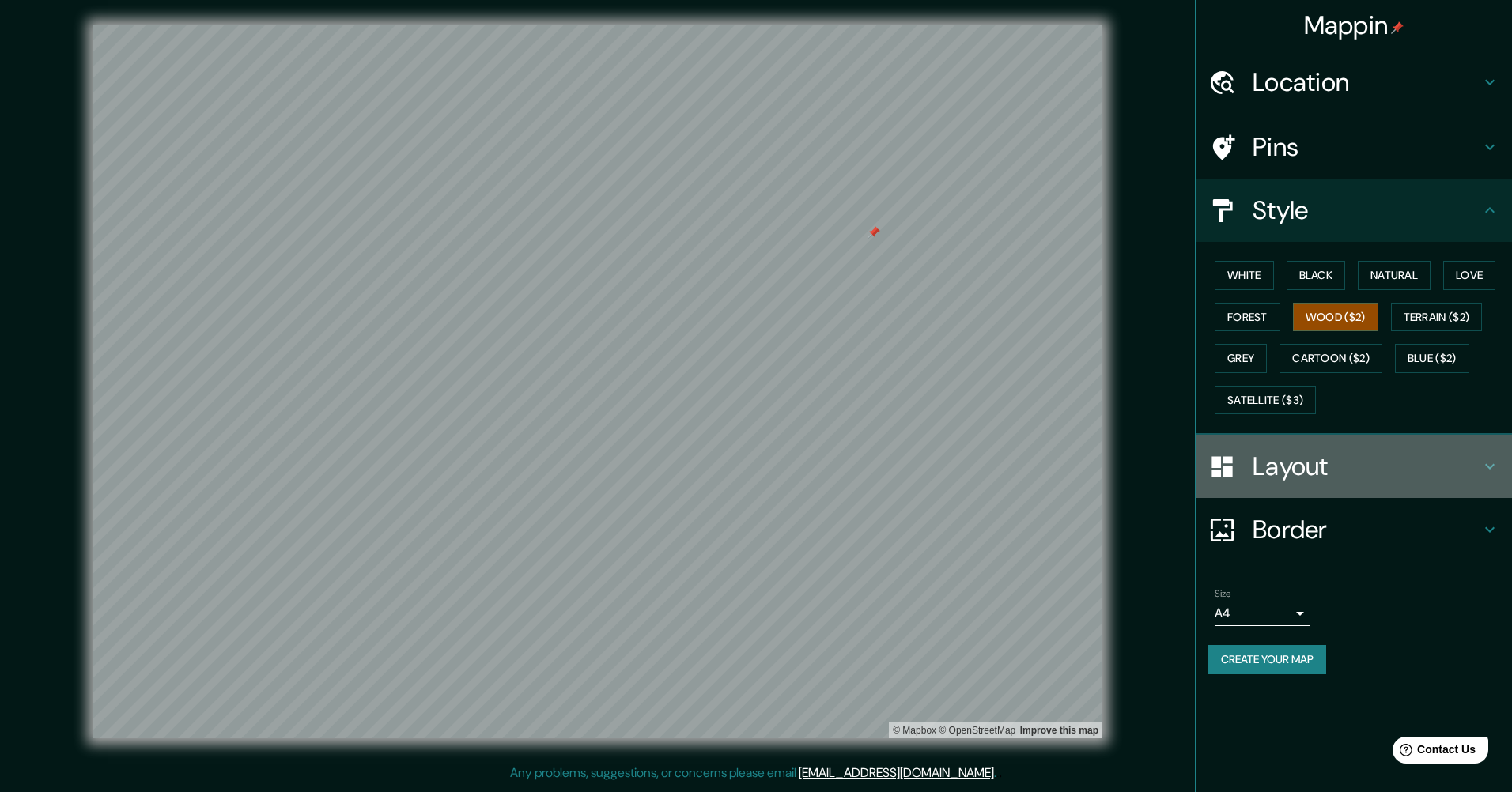 click on "Layout" at bounding box center (1366, 466) 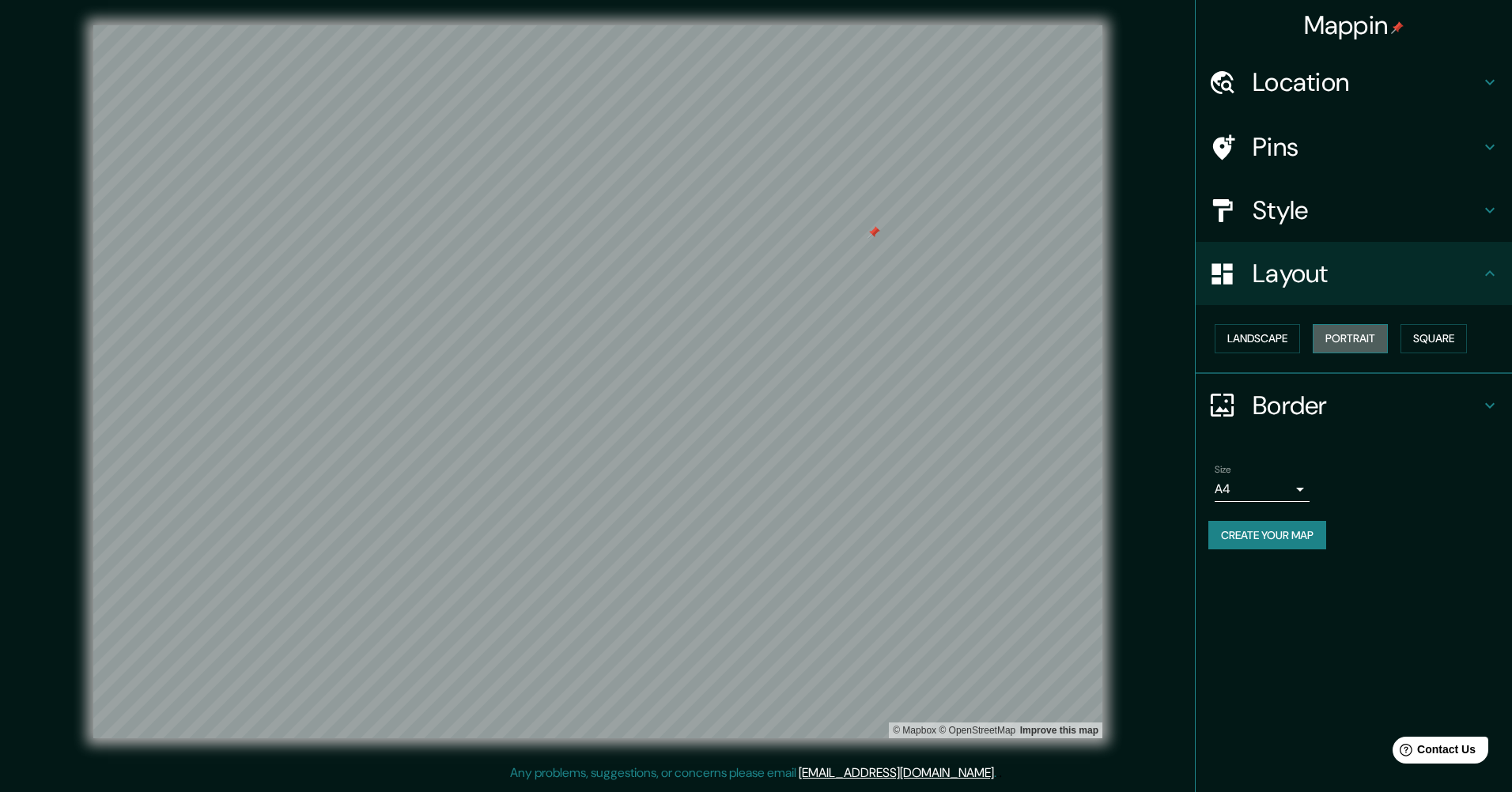 click on "Portrait" at bounding box center [1350, 338] 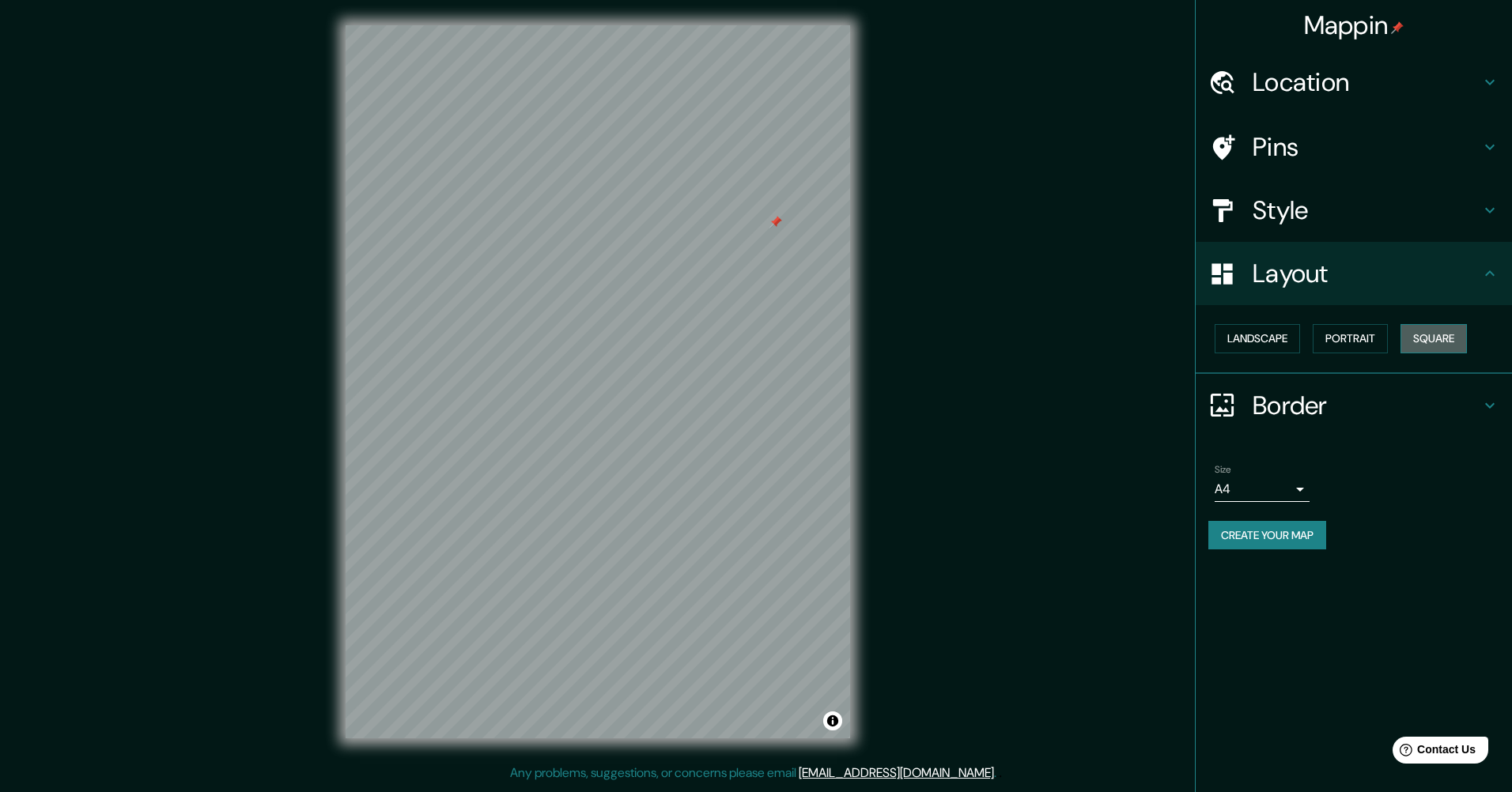 click on "Square" at bounding box center (1434, 338) 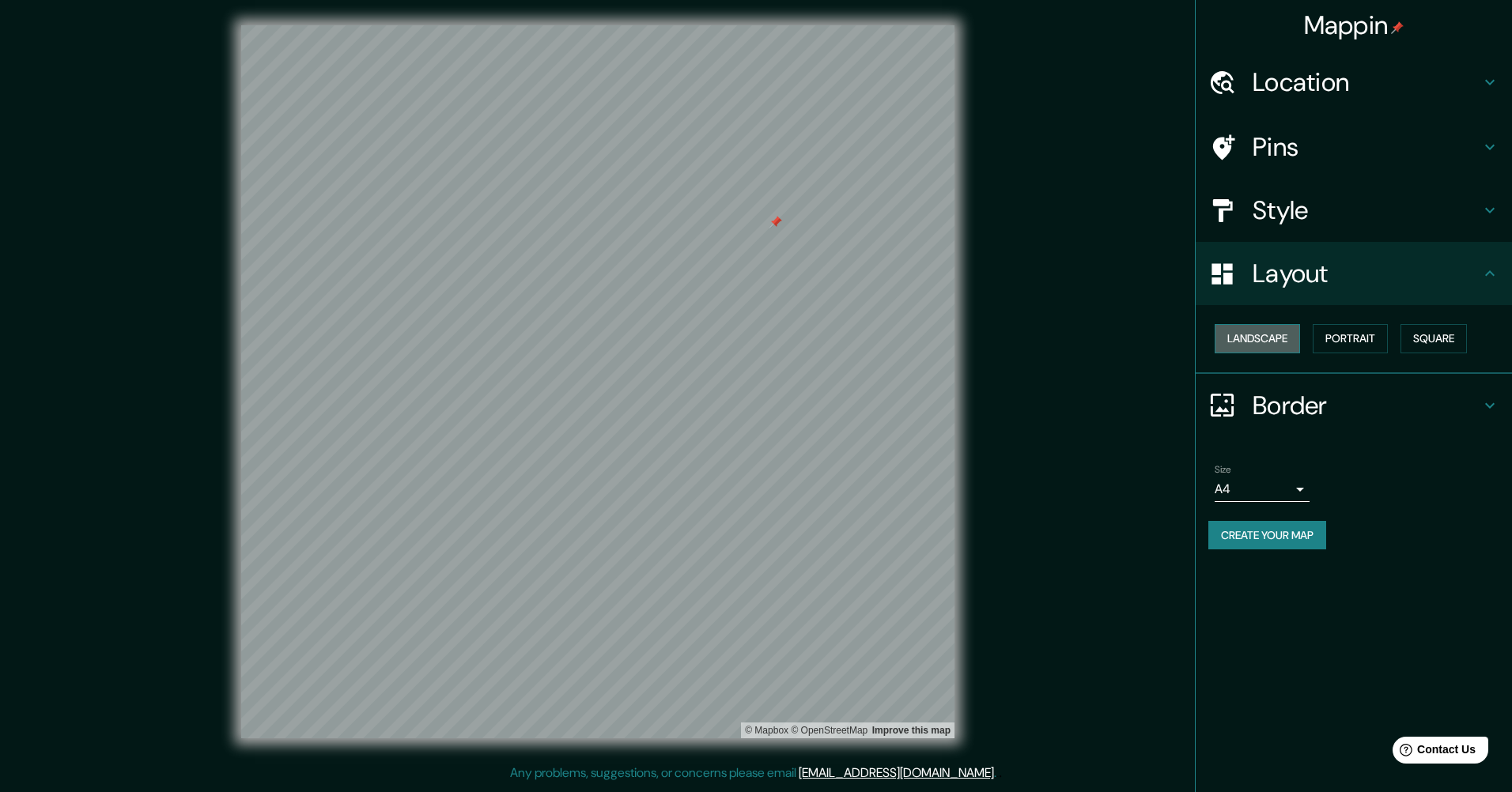 click on "Landscape" at bounding box center [1257, 338] 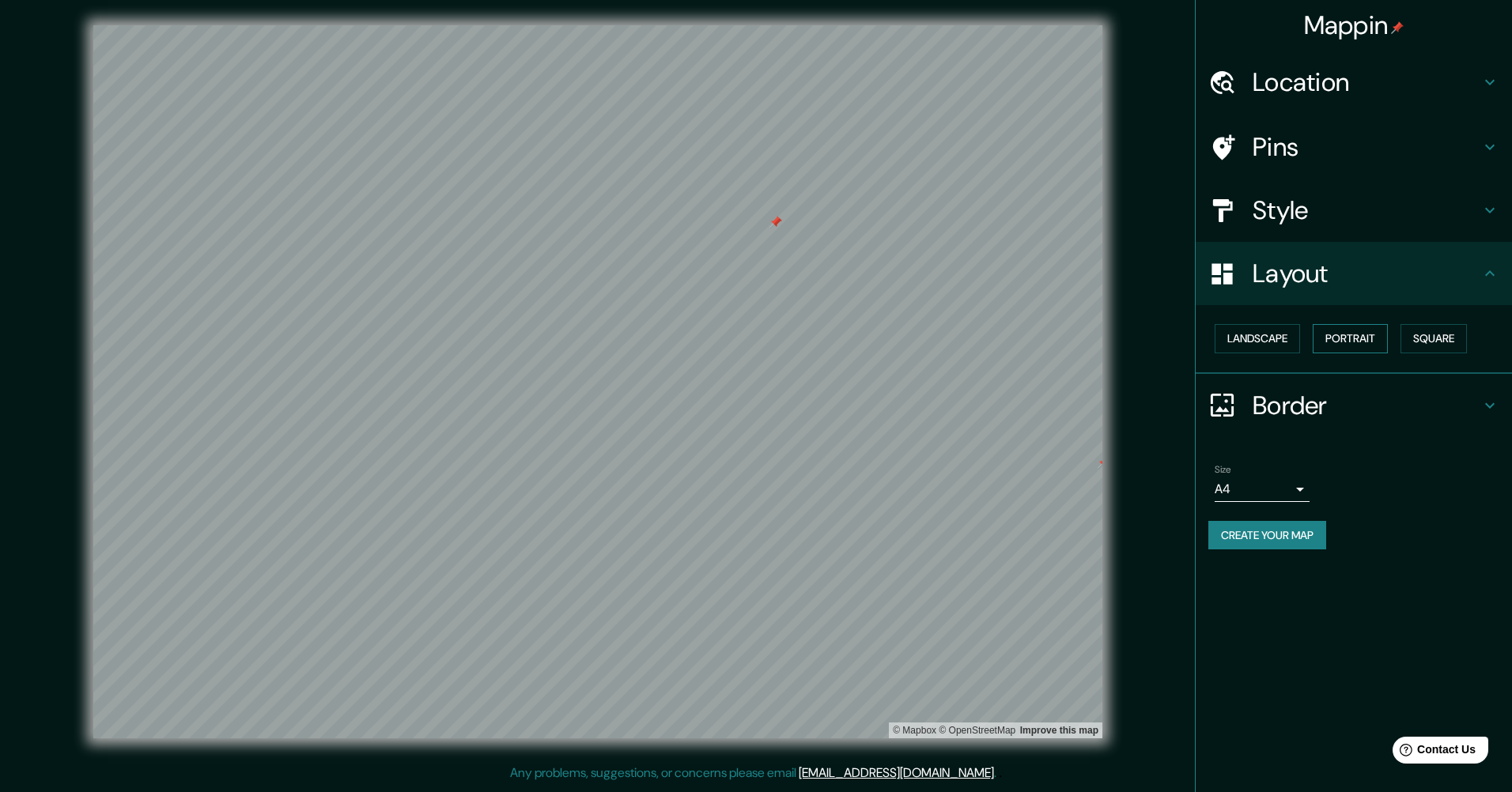 click on "Portrait" at bounding box center [1350, 338] 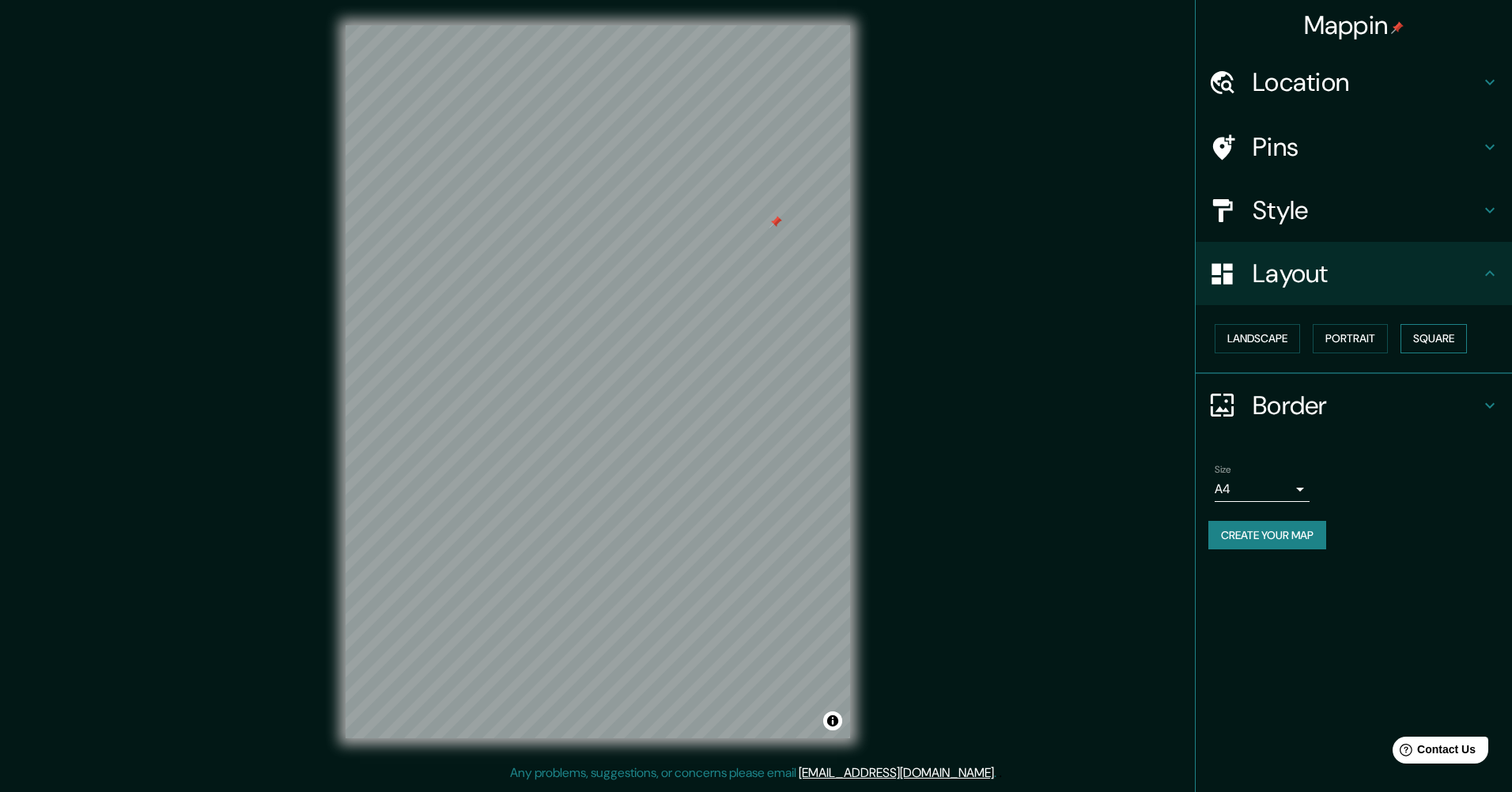 click on "Square" at bounding box center (1434, 338) 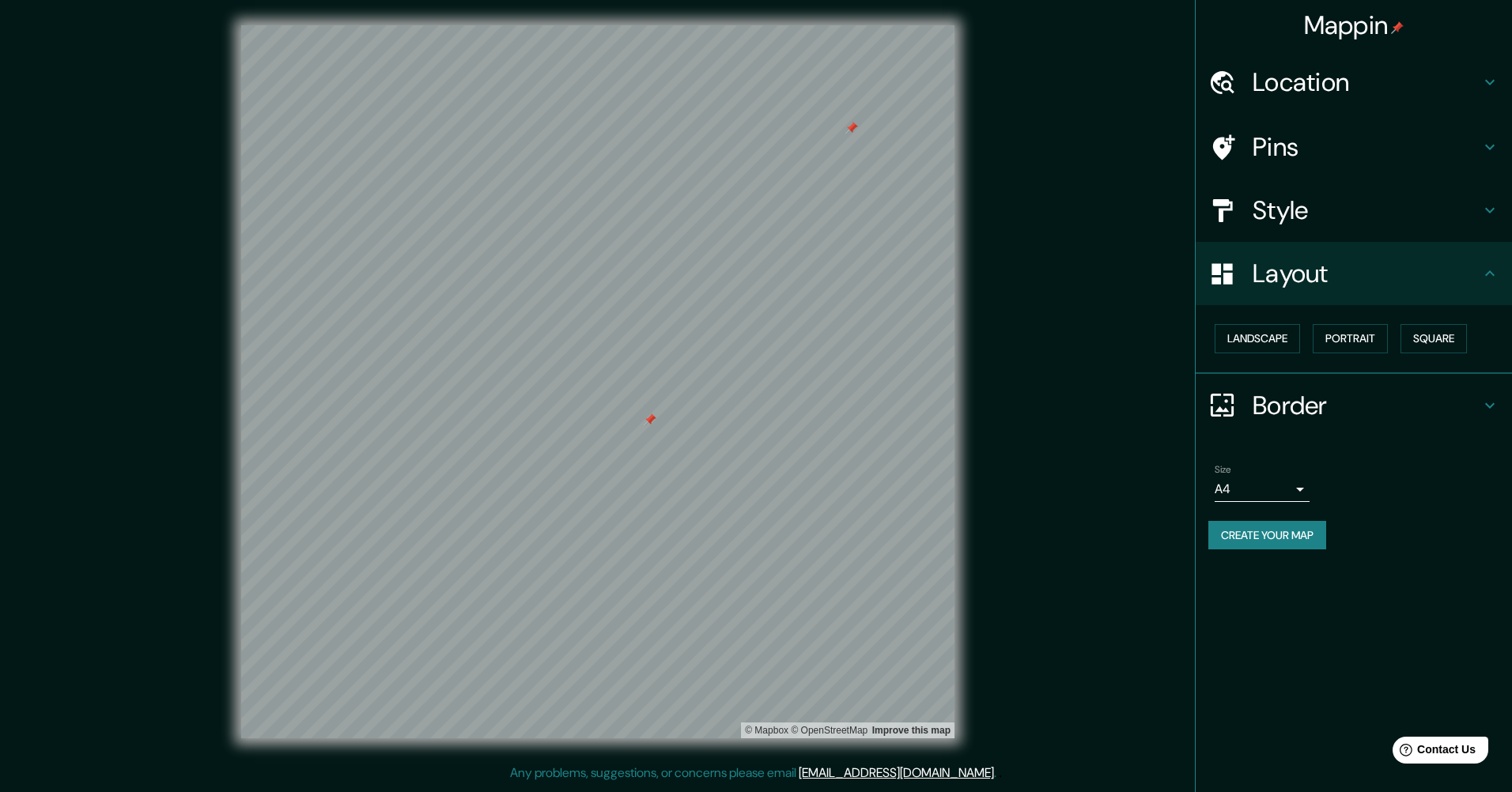 click at bounding box center (650, 420) 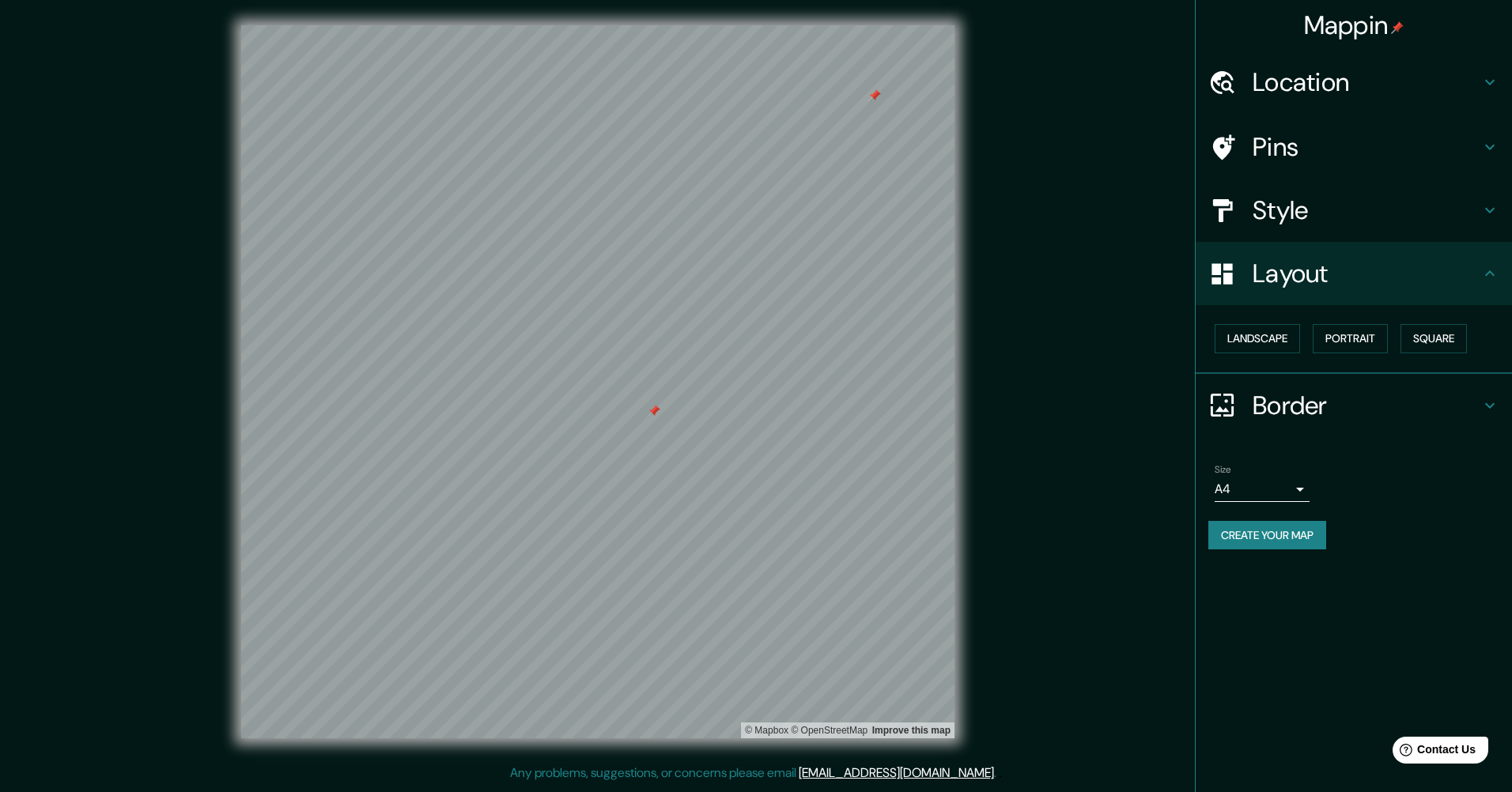 click at bounding box center (598, 25) 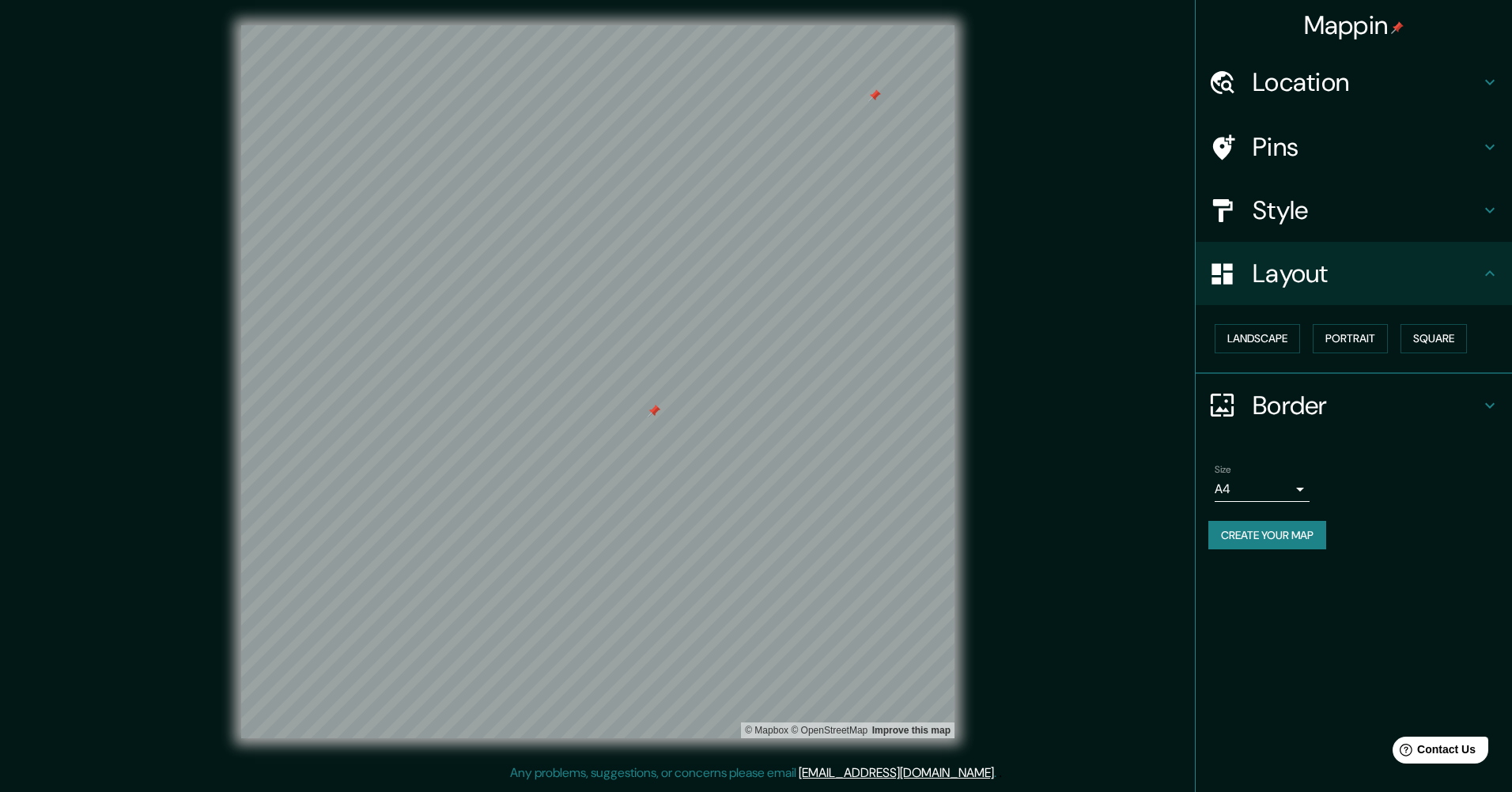 click at bounding box center [654, 411] 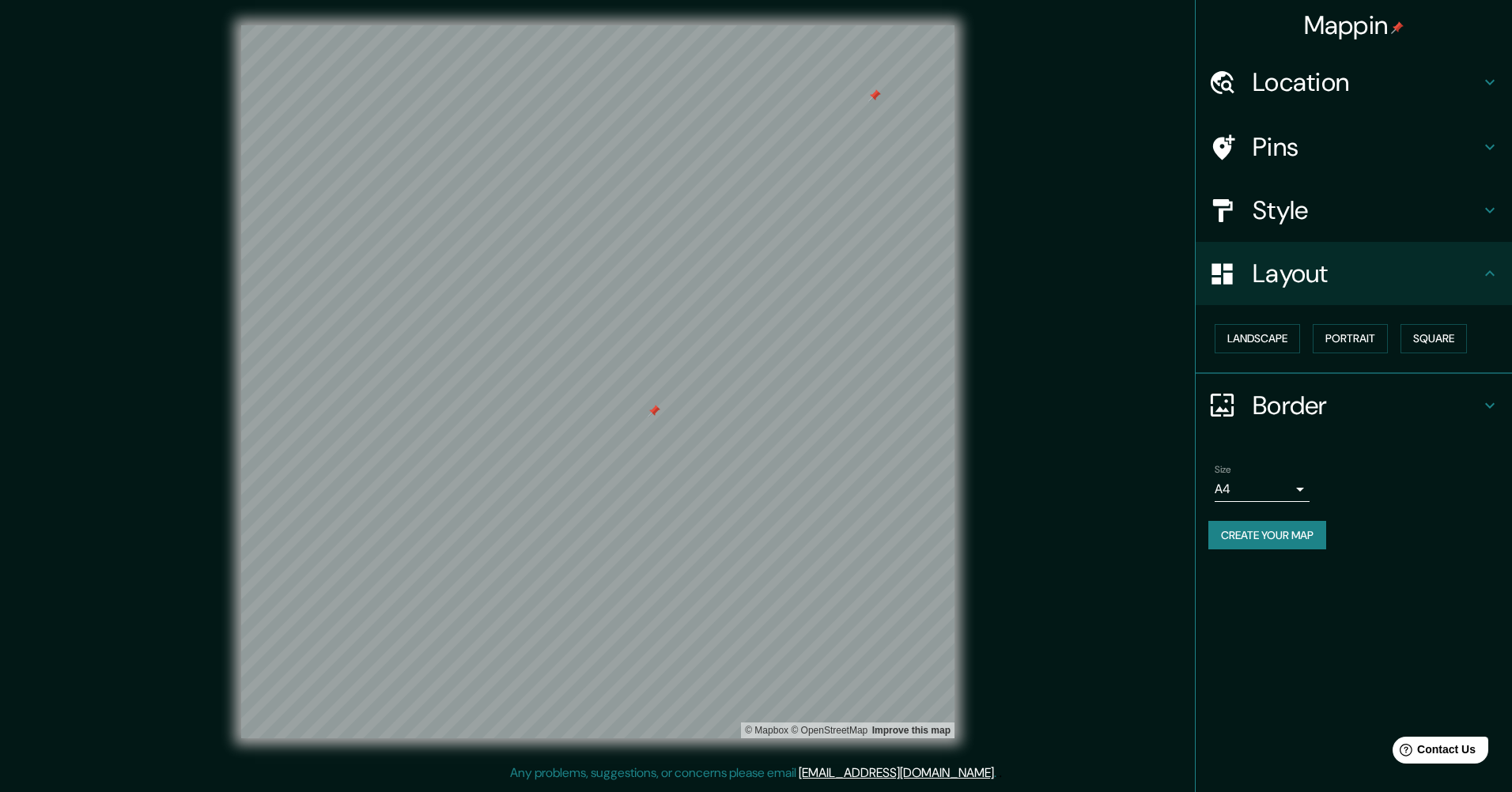 click at bounding box center (654, 411) 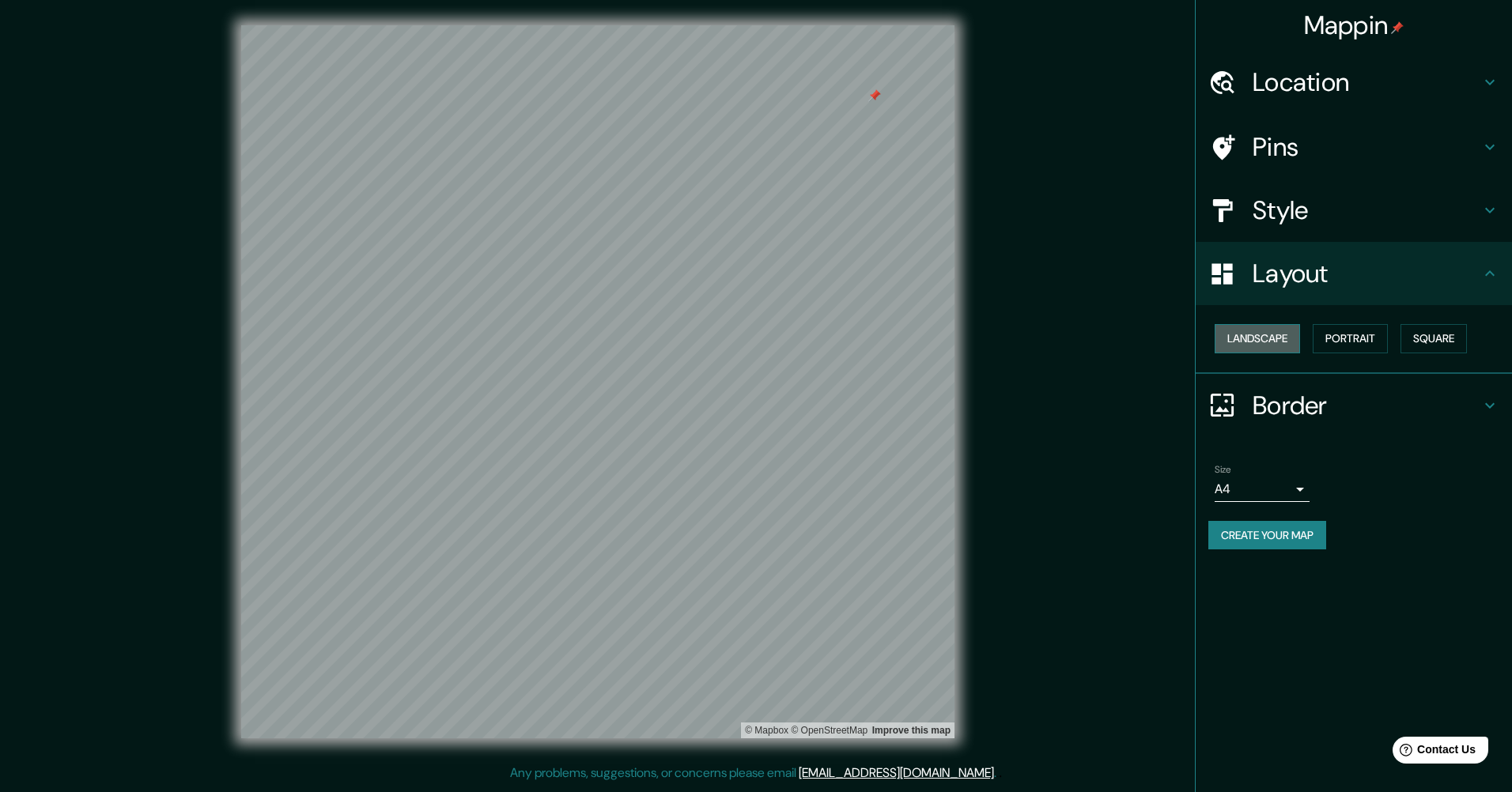 click on "Landscape" at bounding box center [1257, 338] 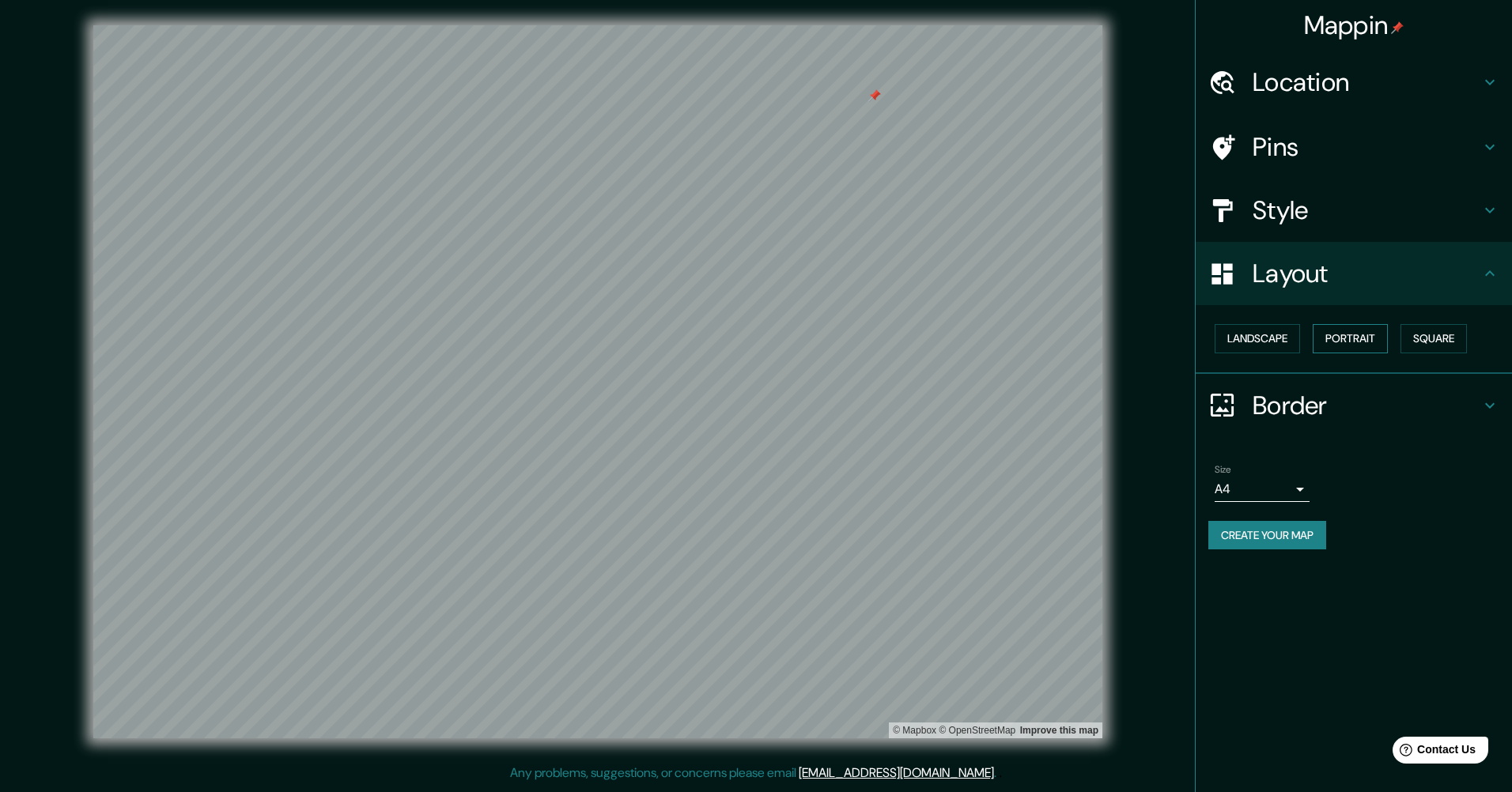 click on "Portrait" at bounding box center (1350, 338) 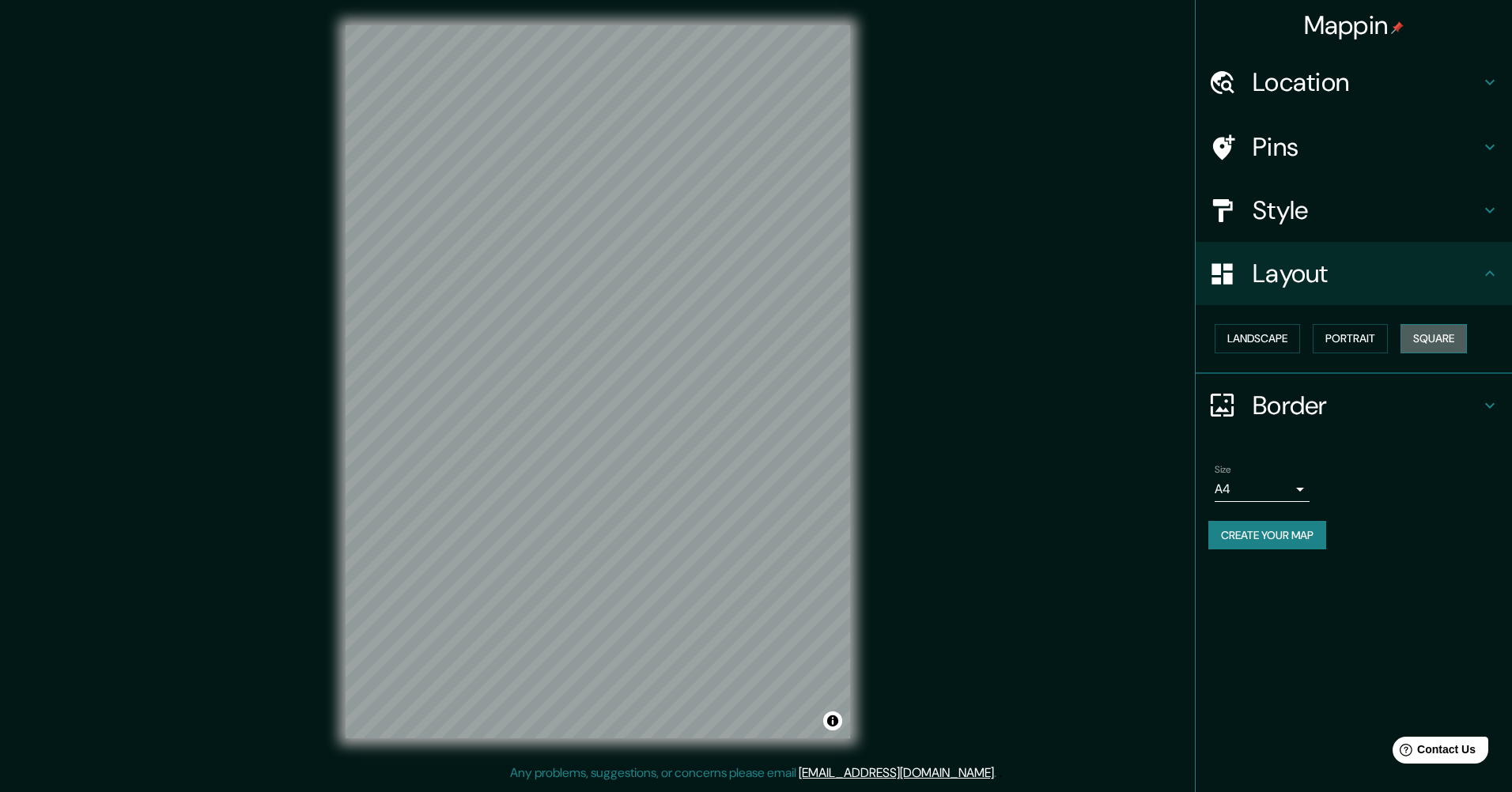 click on "Square" at bounding box center (1434, 338) 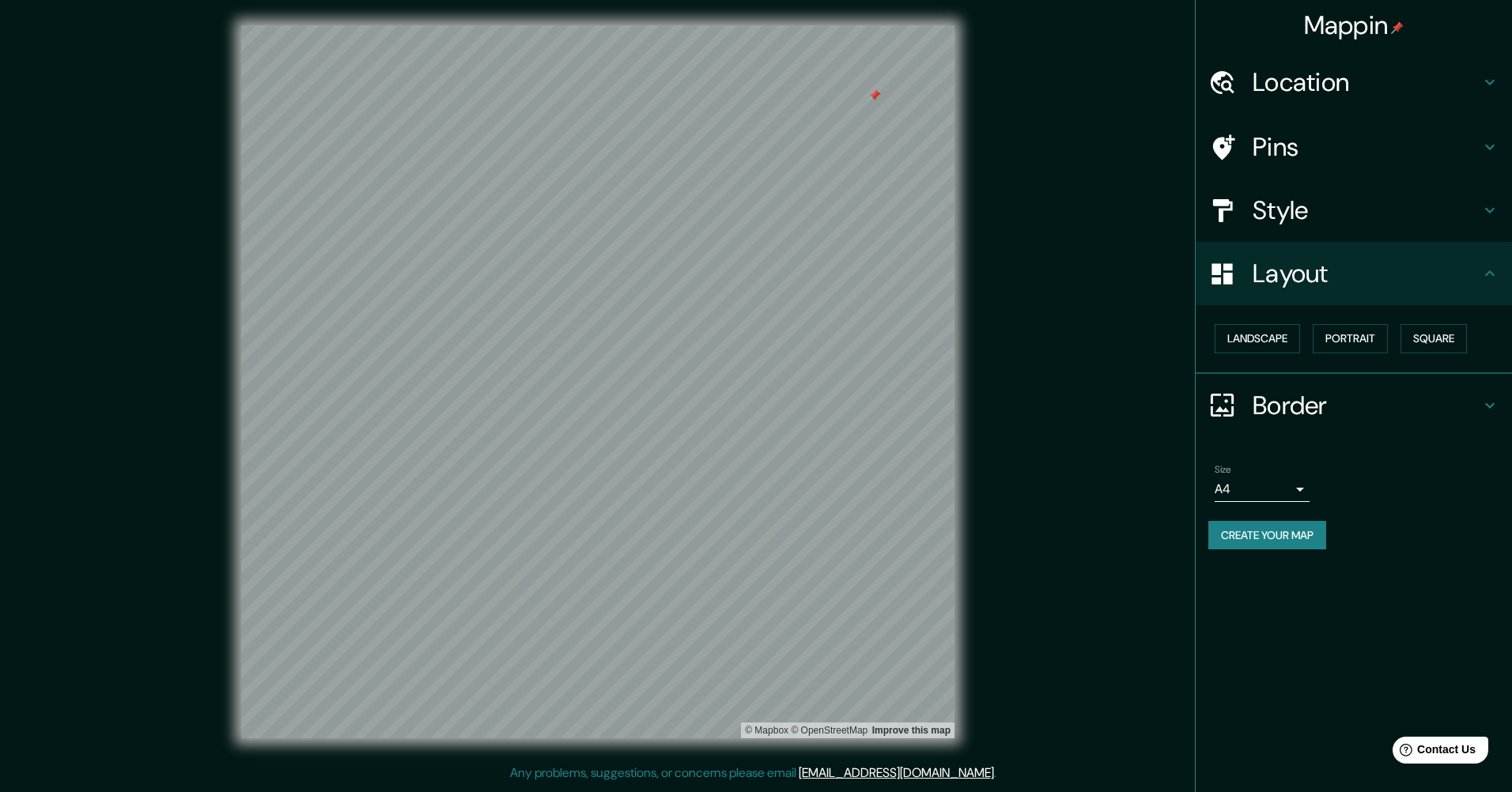 click on "Style" at bounding box center (1366, 210) 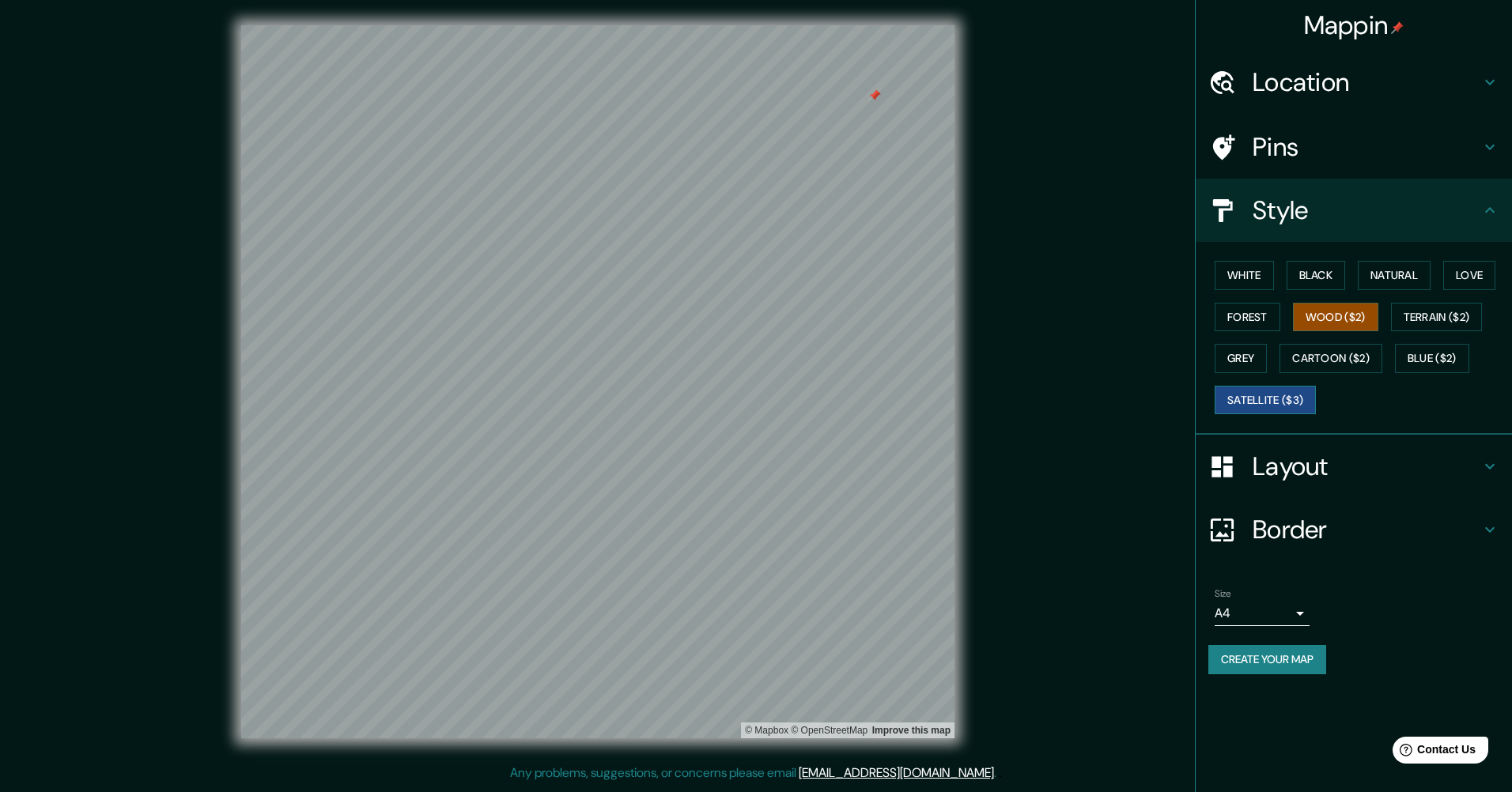 click on "Satellite ($3)" at bounding box center (1265, 400) 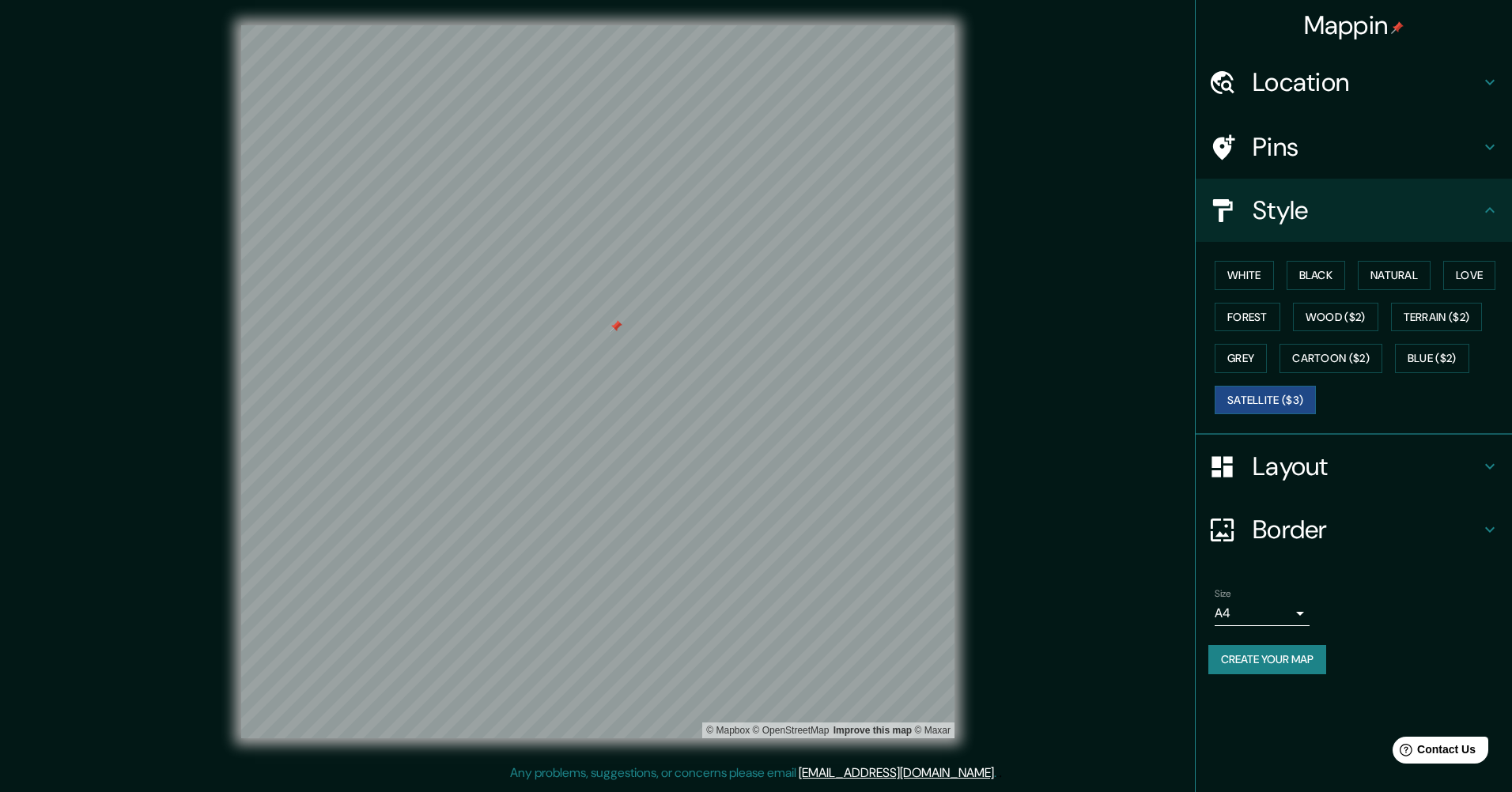 click at bounding box center [616, 326] 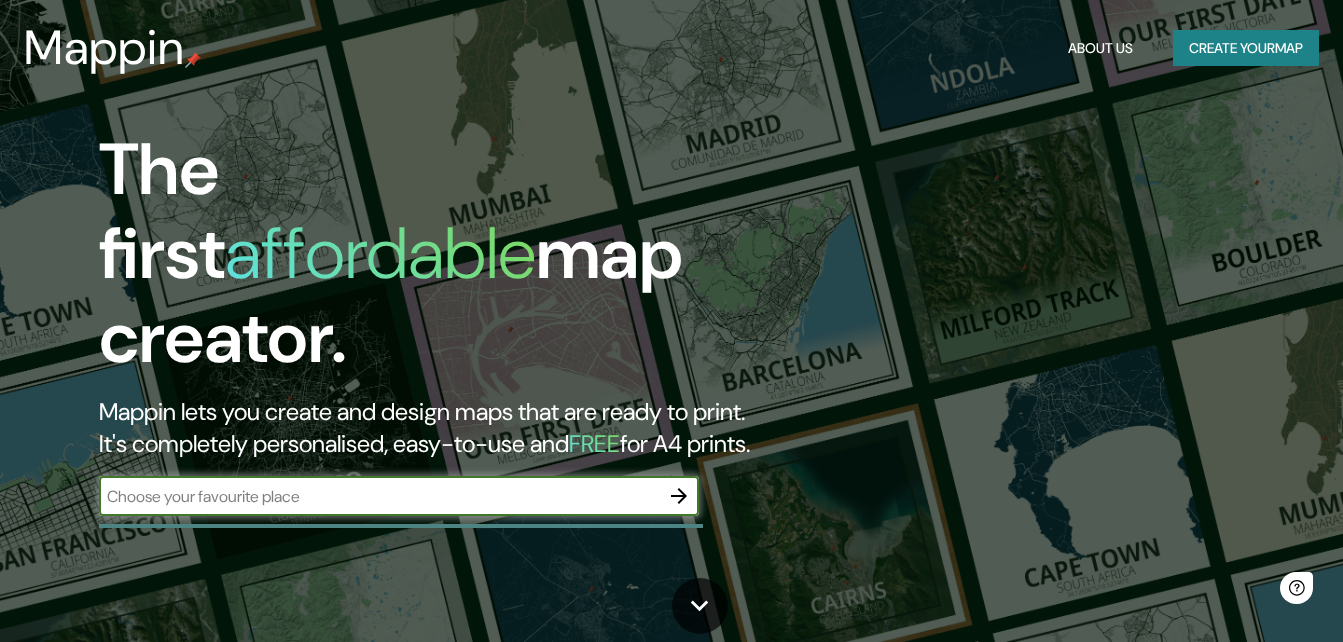 scroll, scrollTop: 0, scrollLeft: 0, axis: both 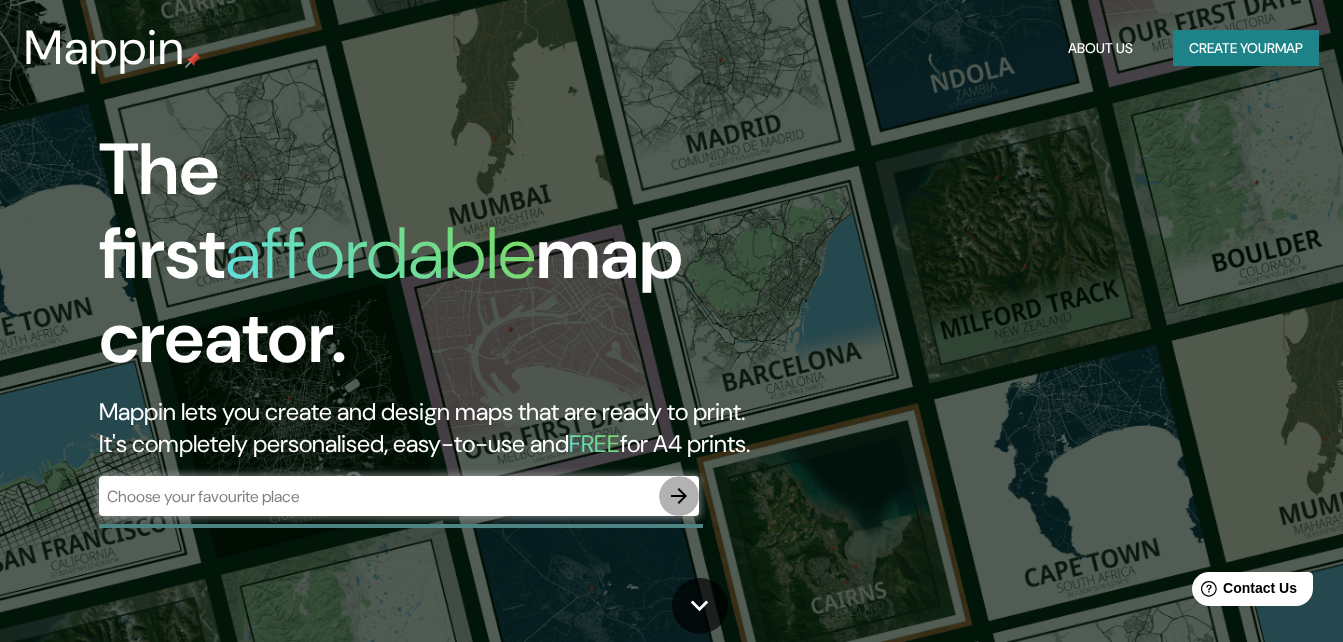 click 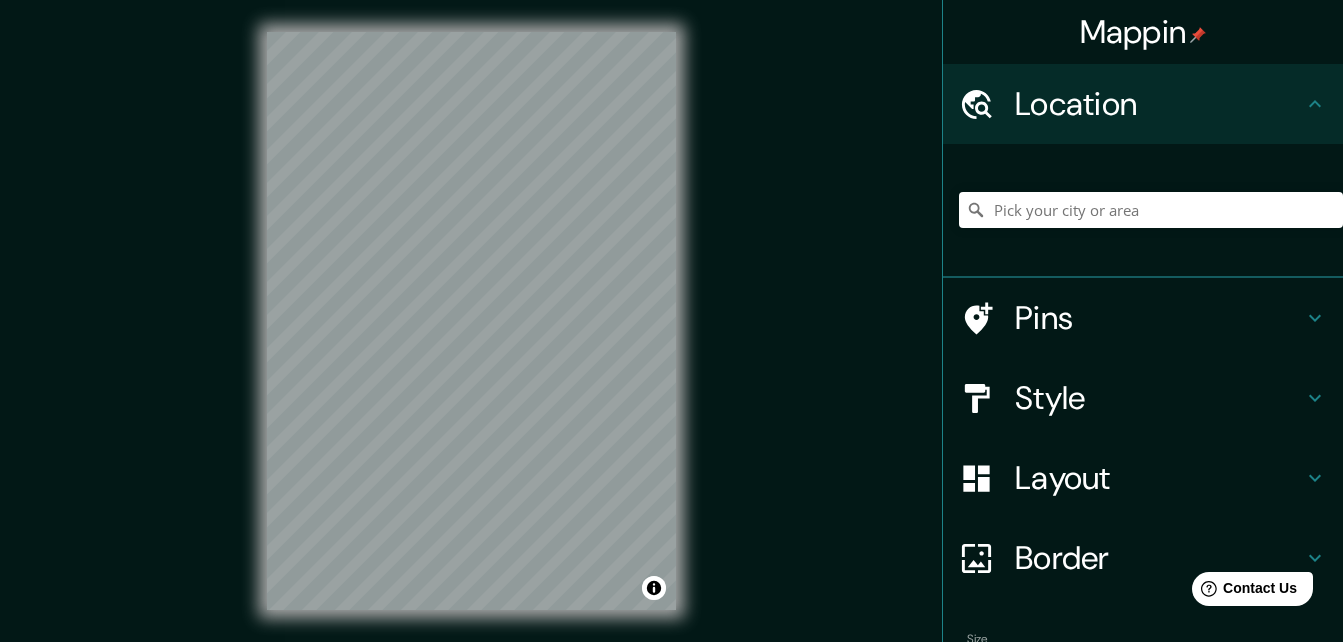 click on "Mappin Location Pins Style Layout Border Choose a border.  Hint : you can make layers of the frame opaque to create some cool effects. None Simple Transparent Fancy Size A4 single Zoom level too high - zoom in more Create your map © Mapbox   © OpenStreetMap   Improve this map Any problems, suggestions, or concerns please email    [EMAIL_ADDRESS][DOMAIN_NAME] . . ." at bounding box center [671, 337] 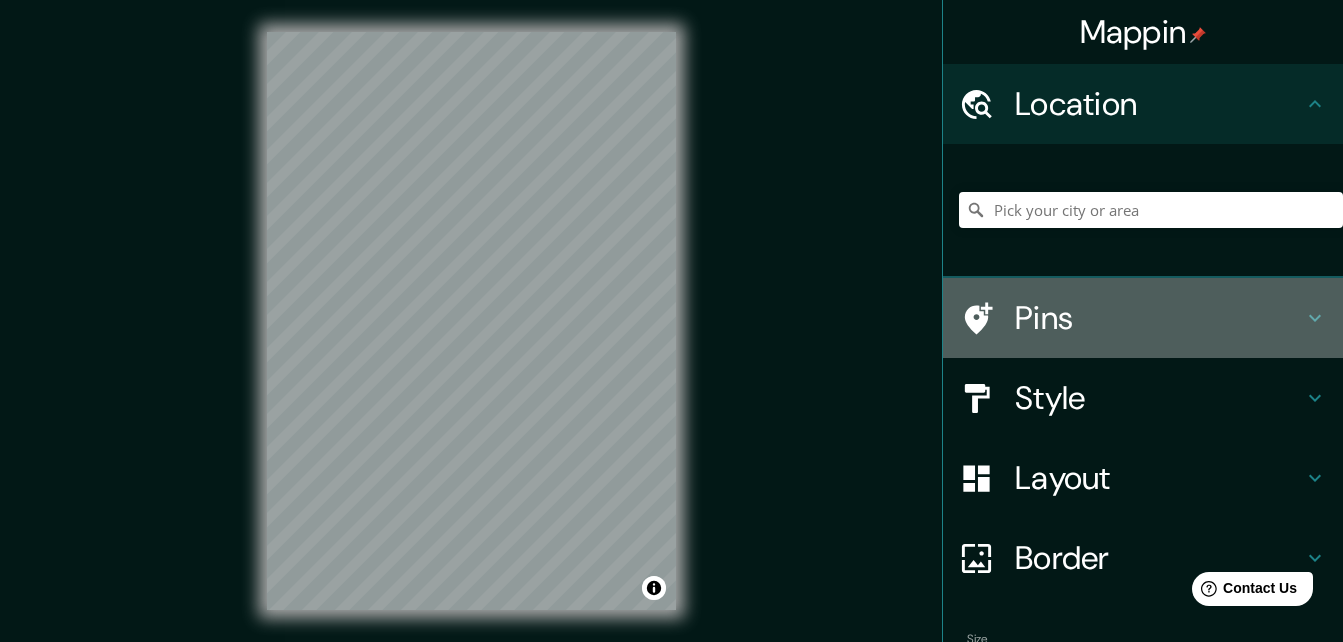 click on "Pins" at bounding box center (1159, 318) 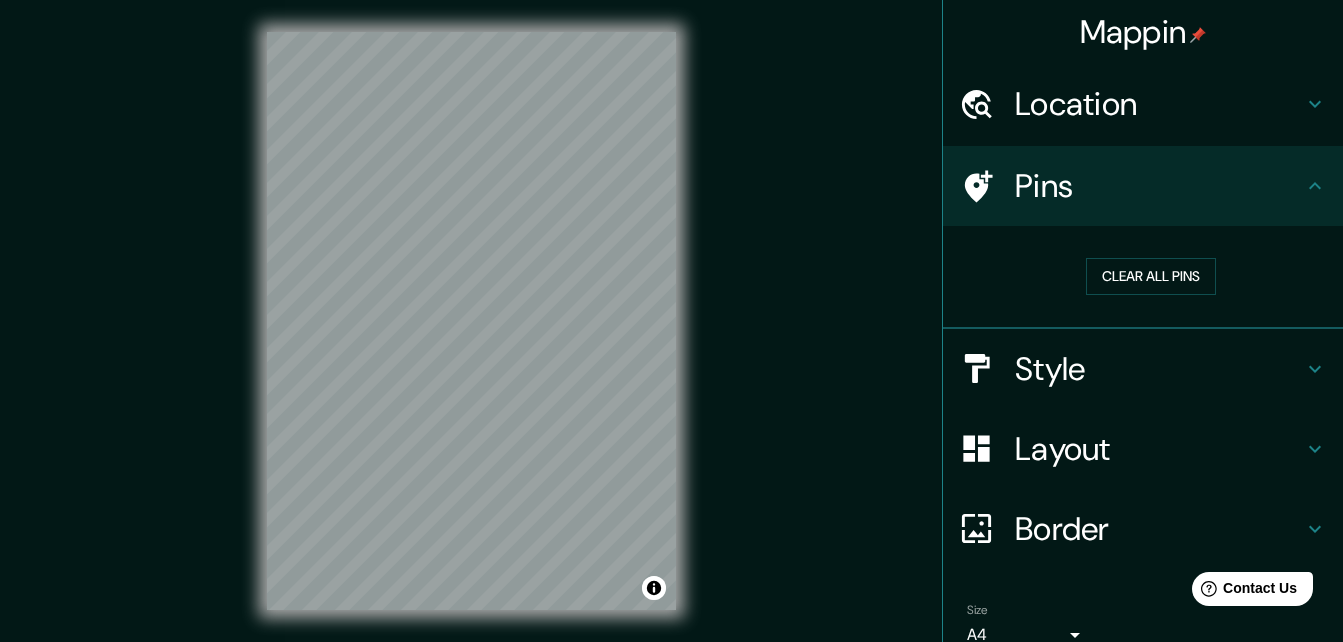click on "Layout" at bounding box center (1159, 449) 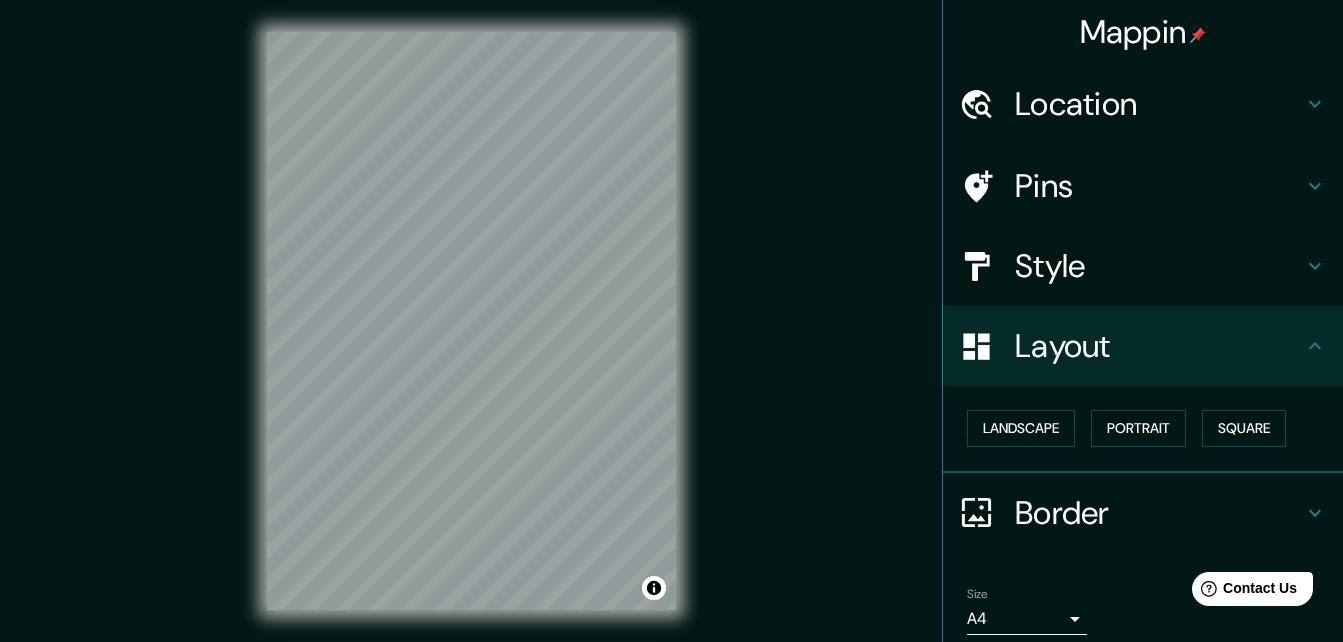 click on "Style" at bounding box center [1159, 266] 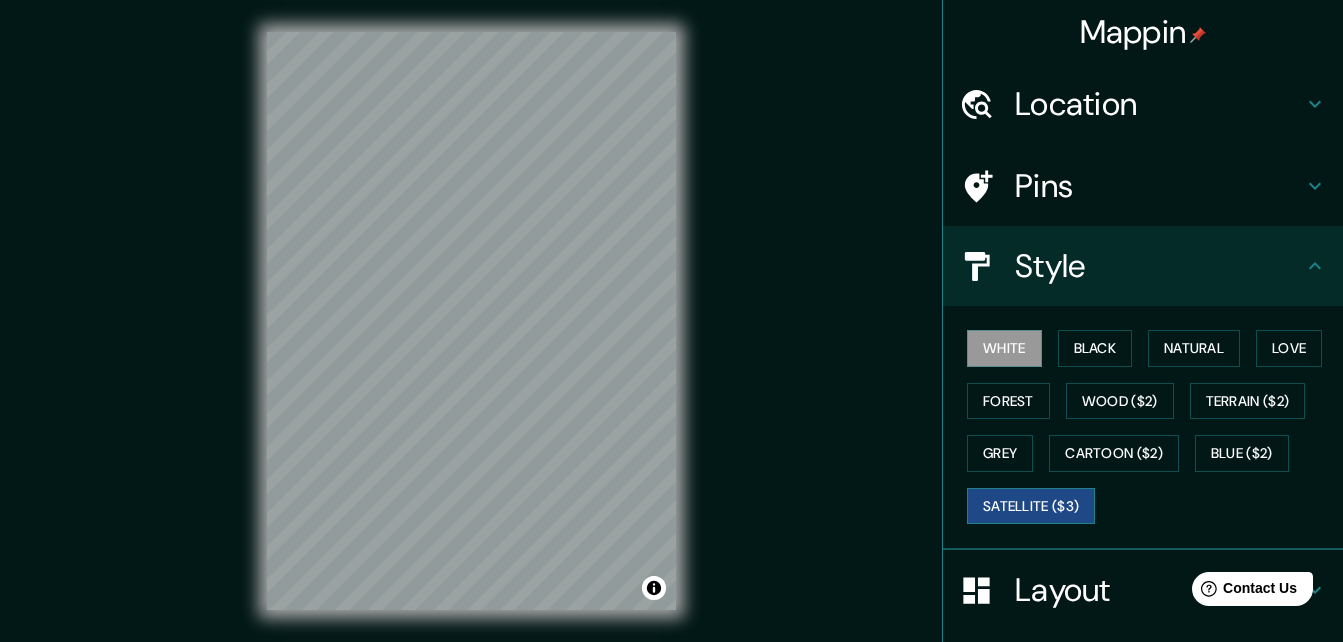 click on "Satellite ($3)" at bounding box center (1031, 506) 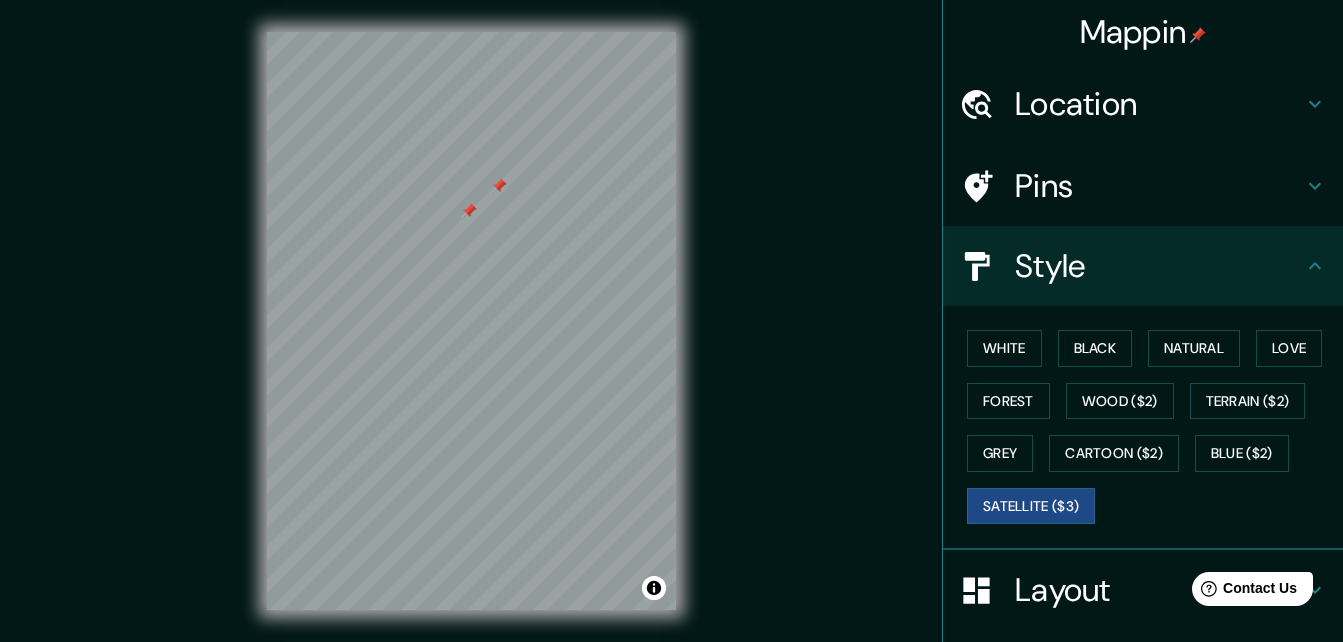 click at bounding box center [499, 186] 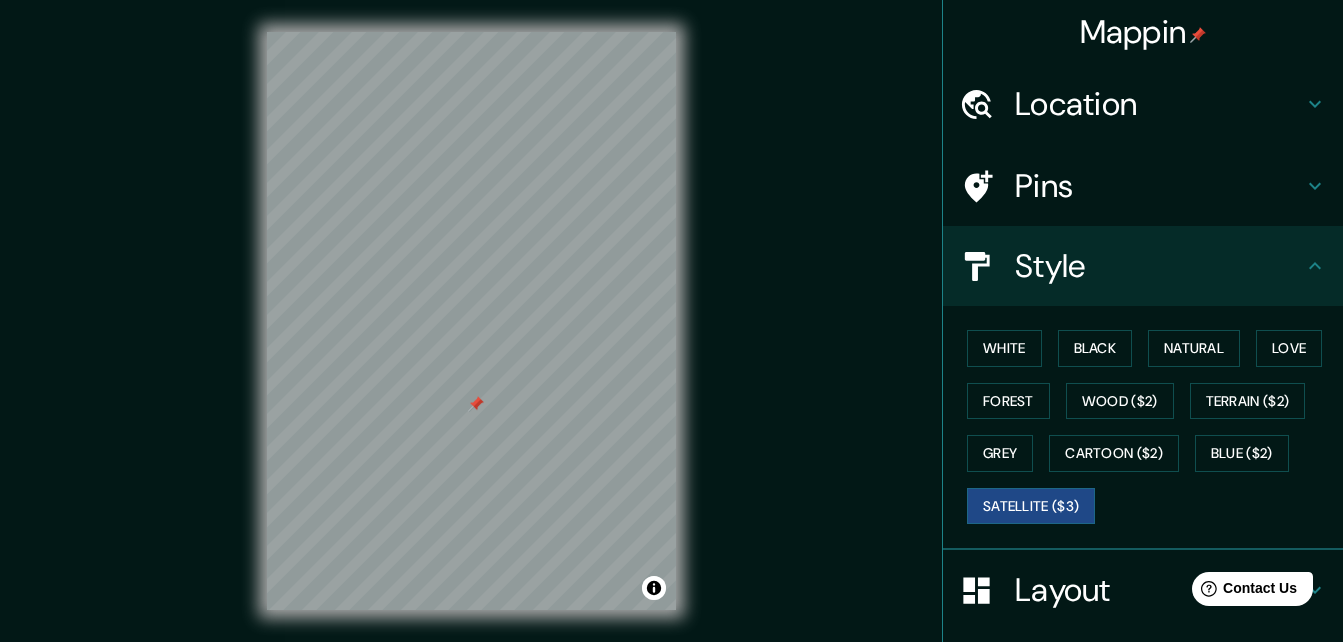 click at bounding box center [476, 404] 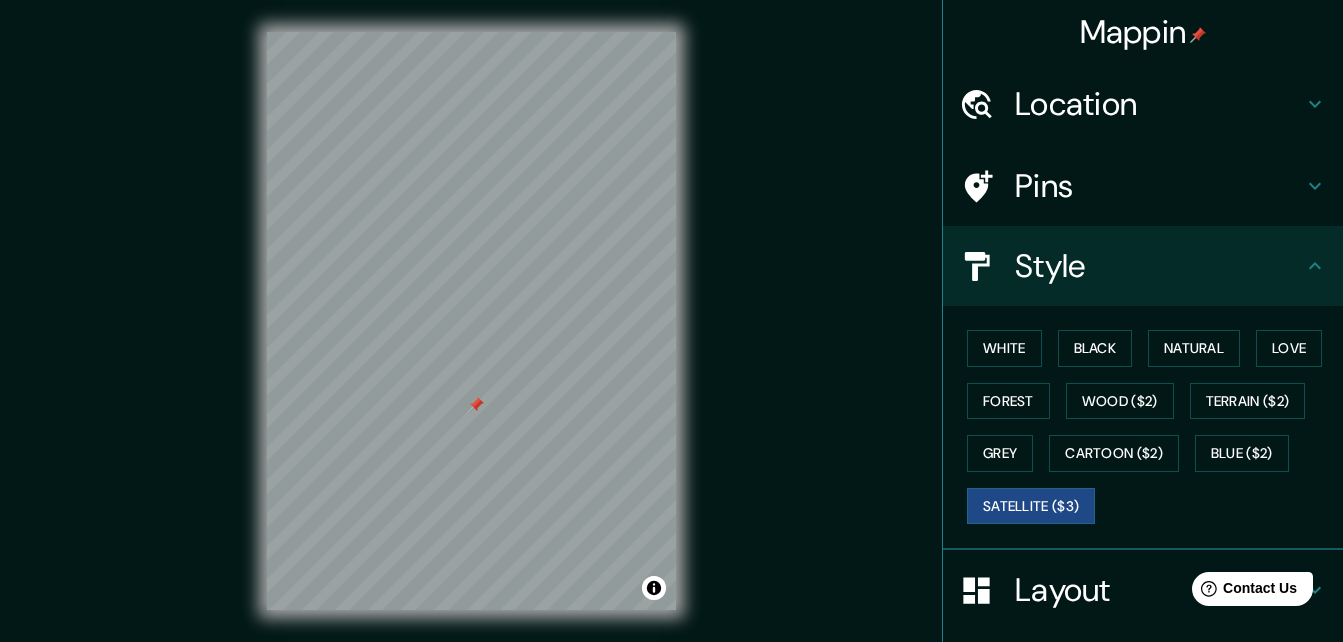 click at bounding box center (476, 405) 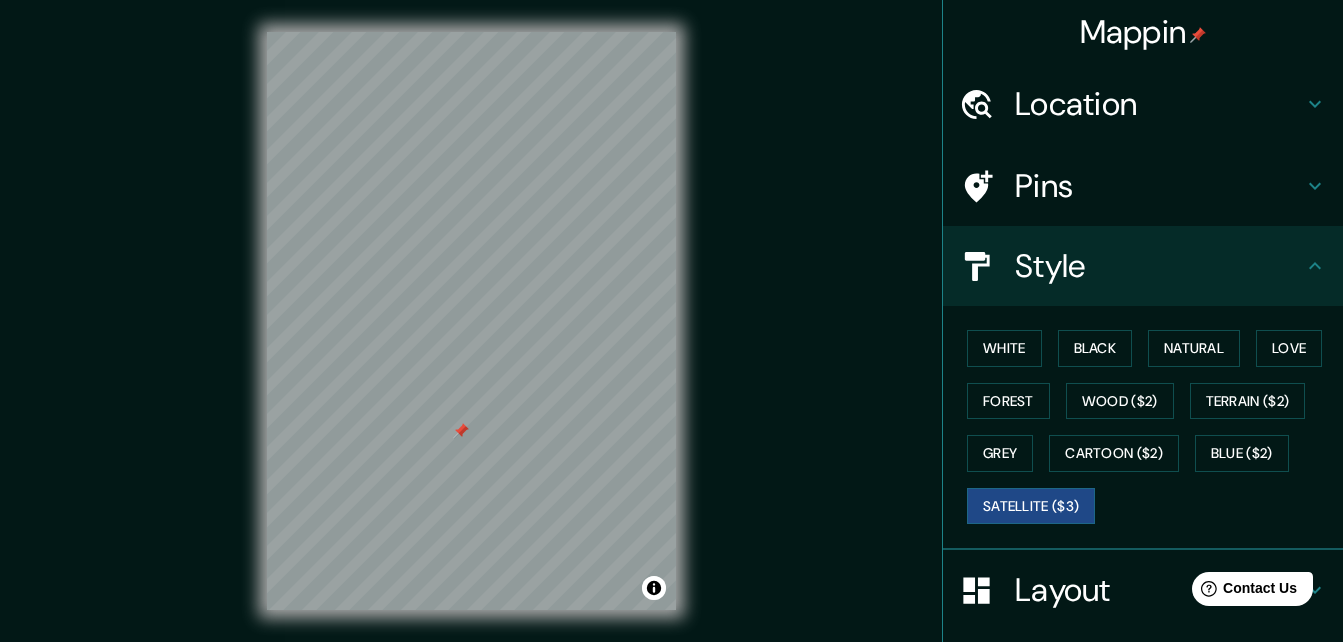 click at bounding box center (461, 431) 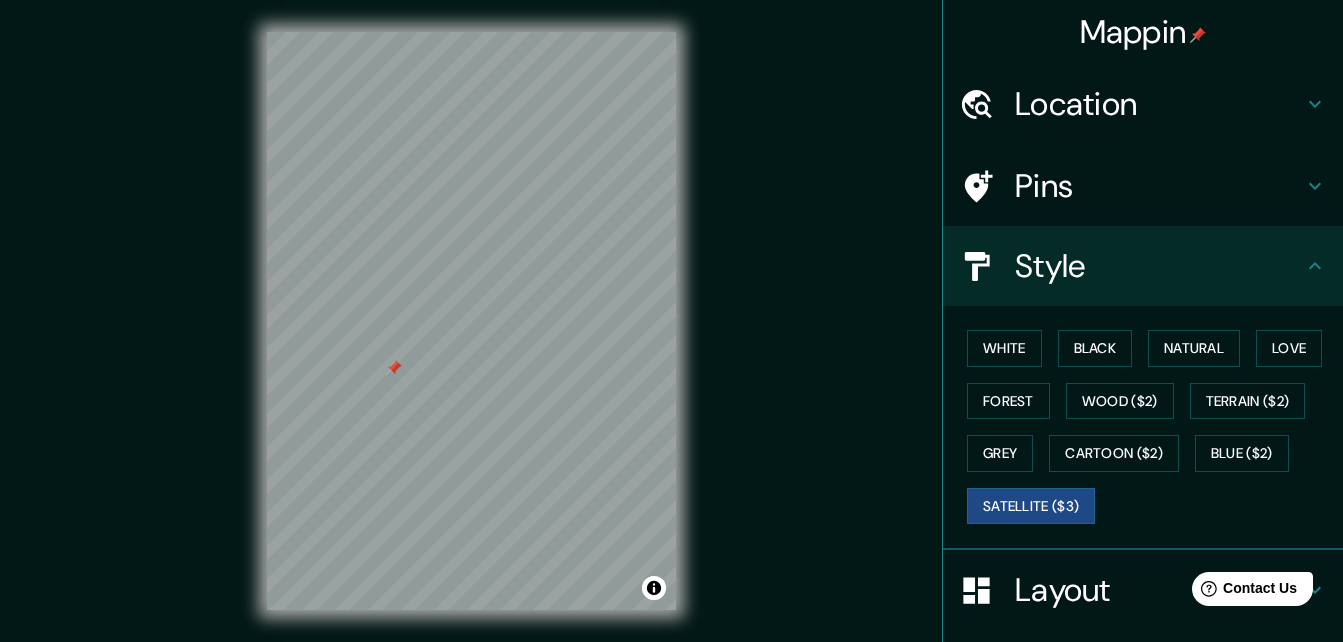 click on "Style" at bounding box center [1159, 266] 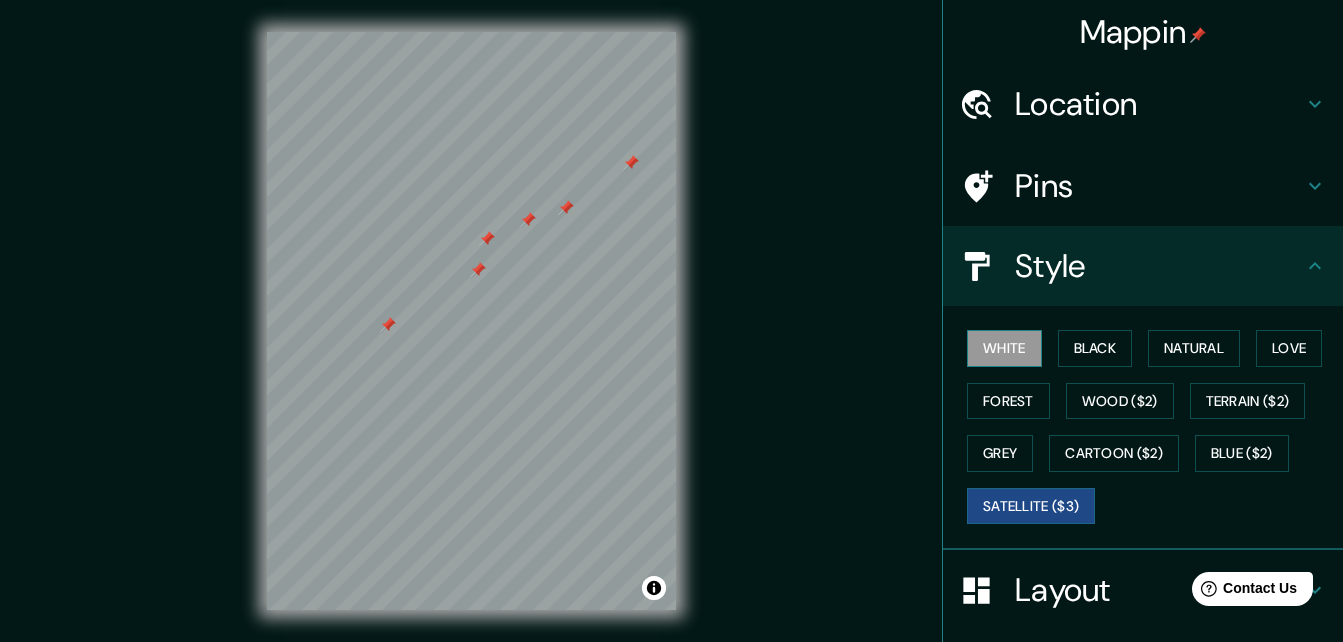 click on "White" at bounding box center [1004, 348] 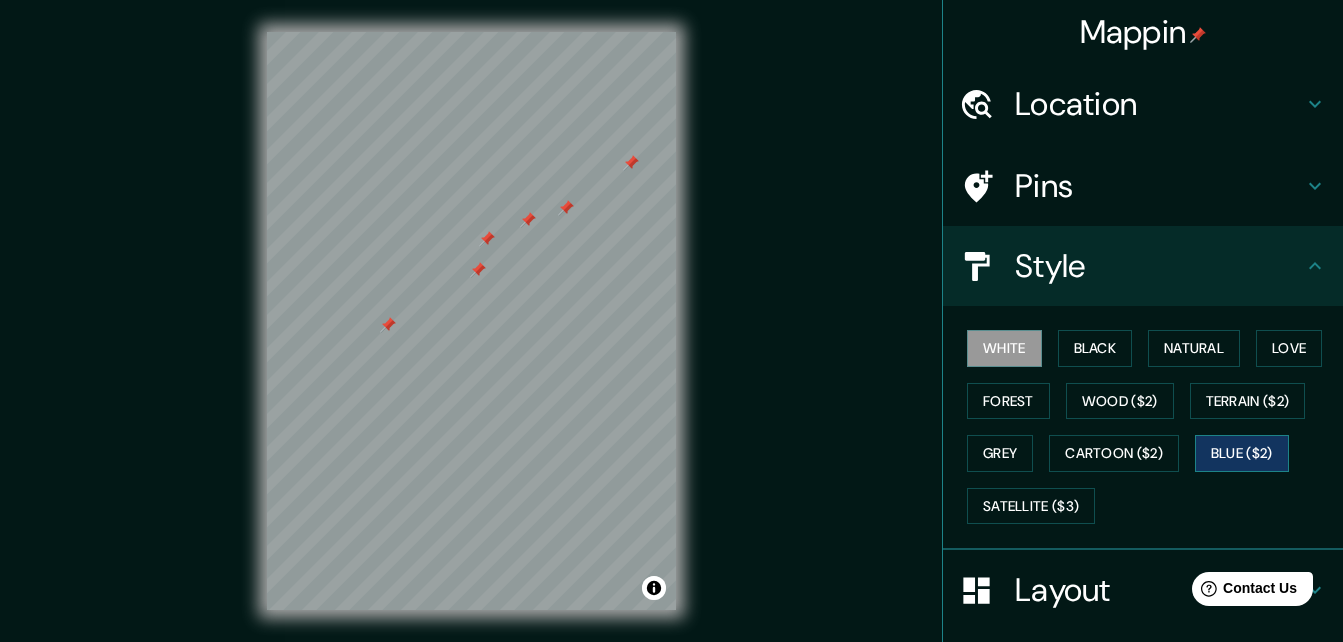 click on "Blue ($2)" at bounding box center [1242, 453] 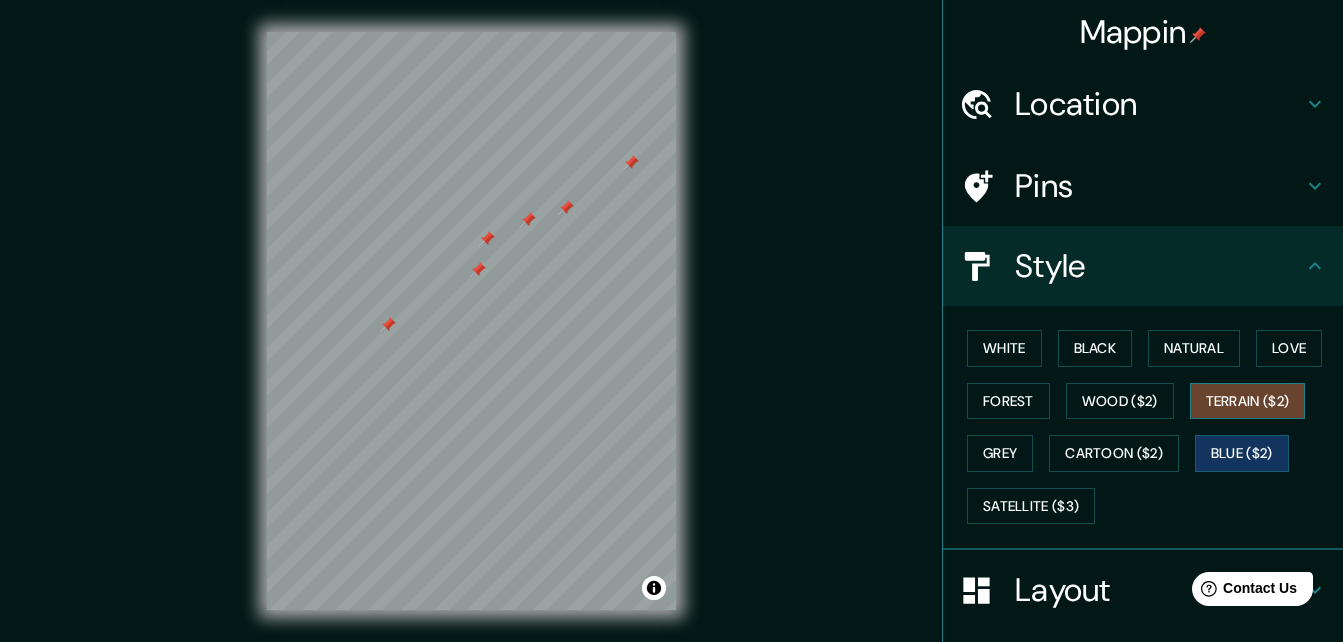 click on "Terrain ($2)" at bounding box center (1248, 401) 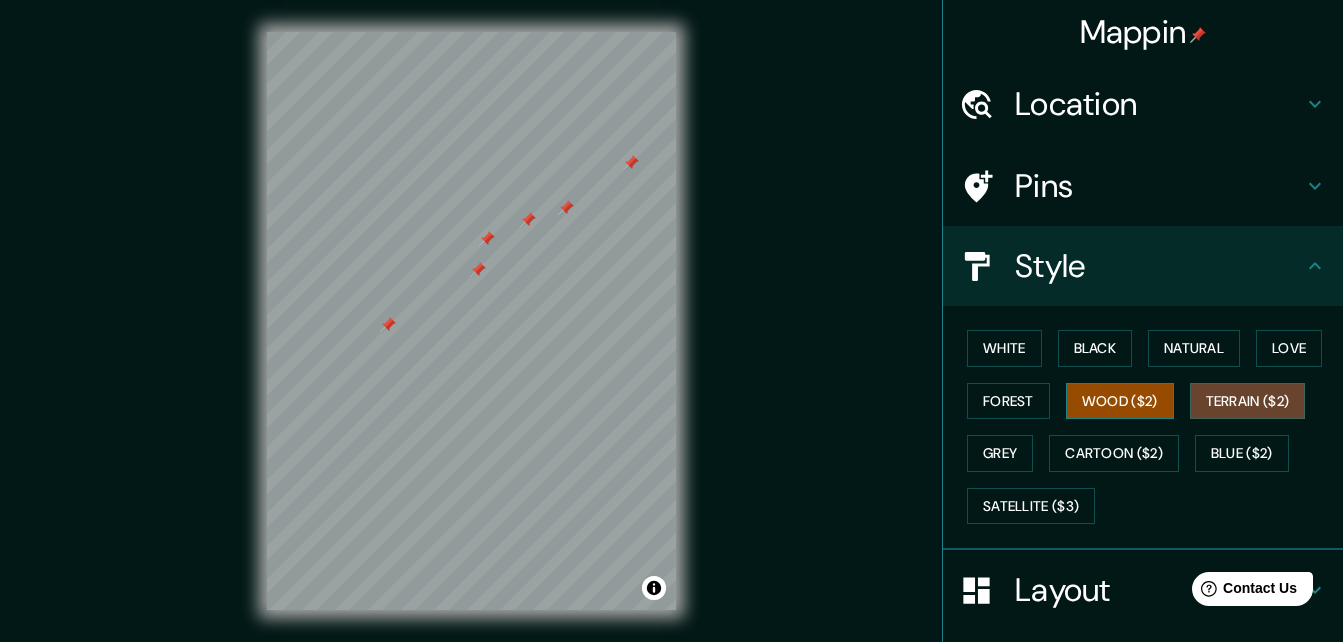 click on "Wood ($2)" at bounding box center (1120, 401) 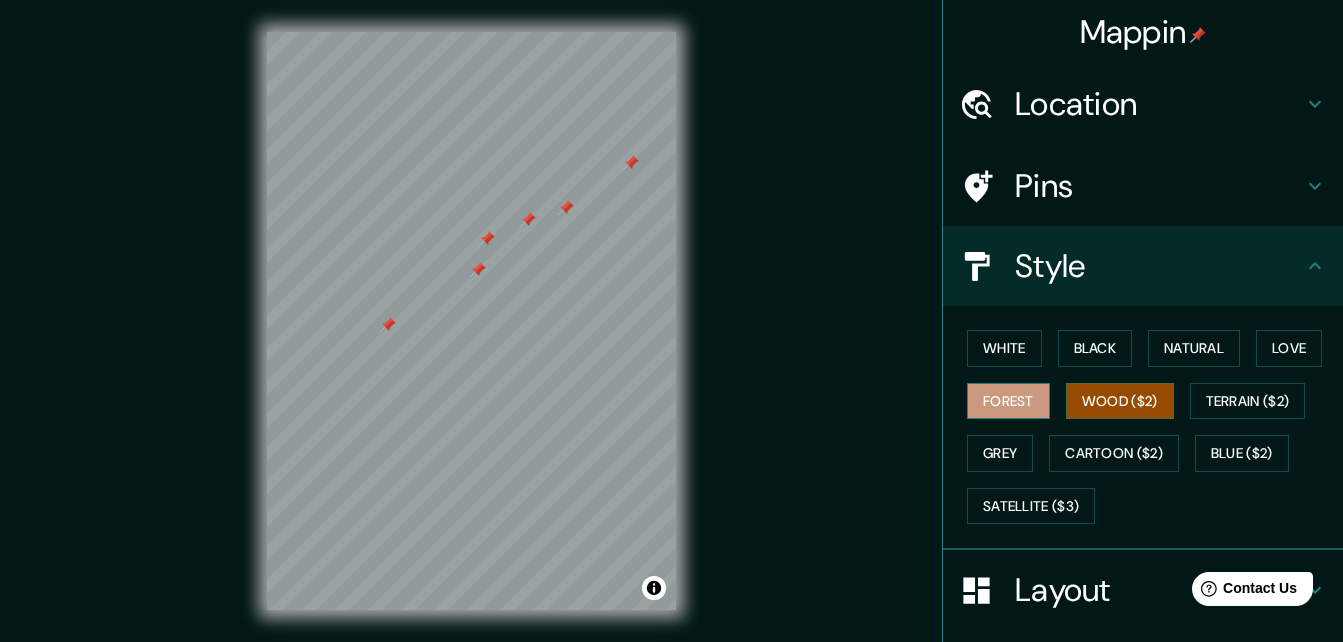 click on "Forest" at bounding box center [1008, 401] 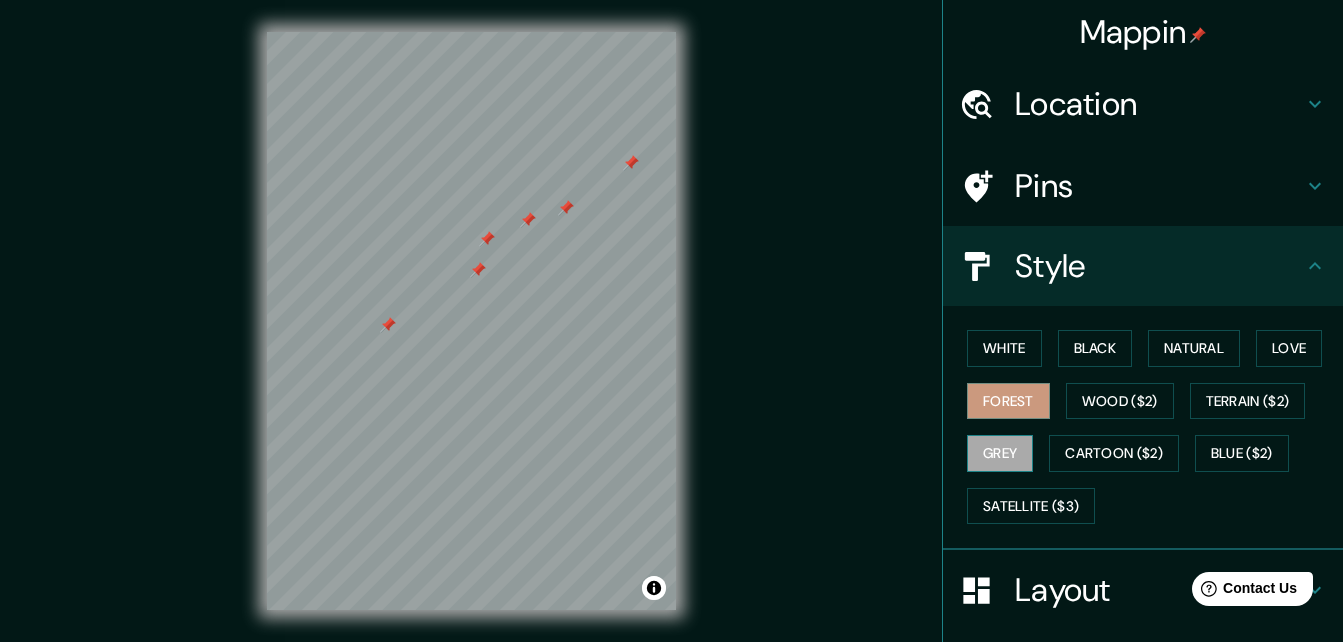 click on "Grey" at bounding box center [1000, 453] 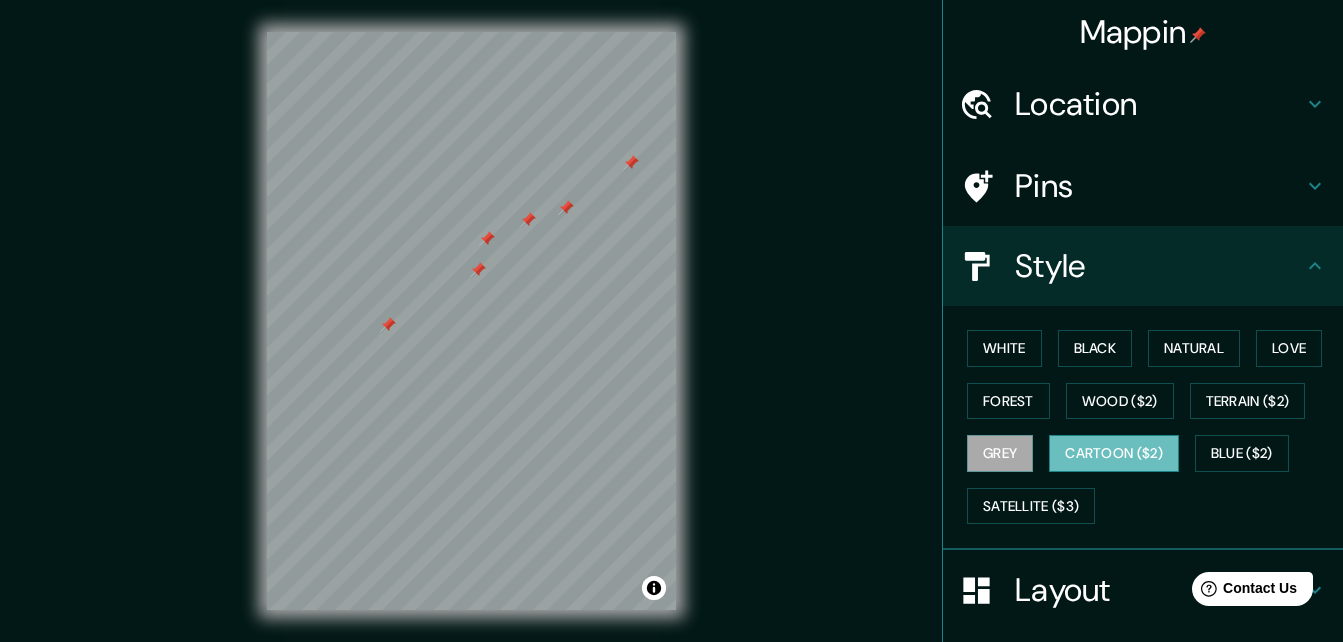 click on "Cartoon ($2)" at bounding box center [1114, 453] 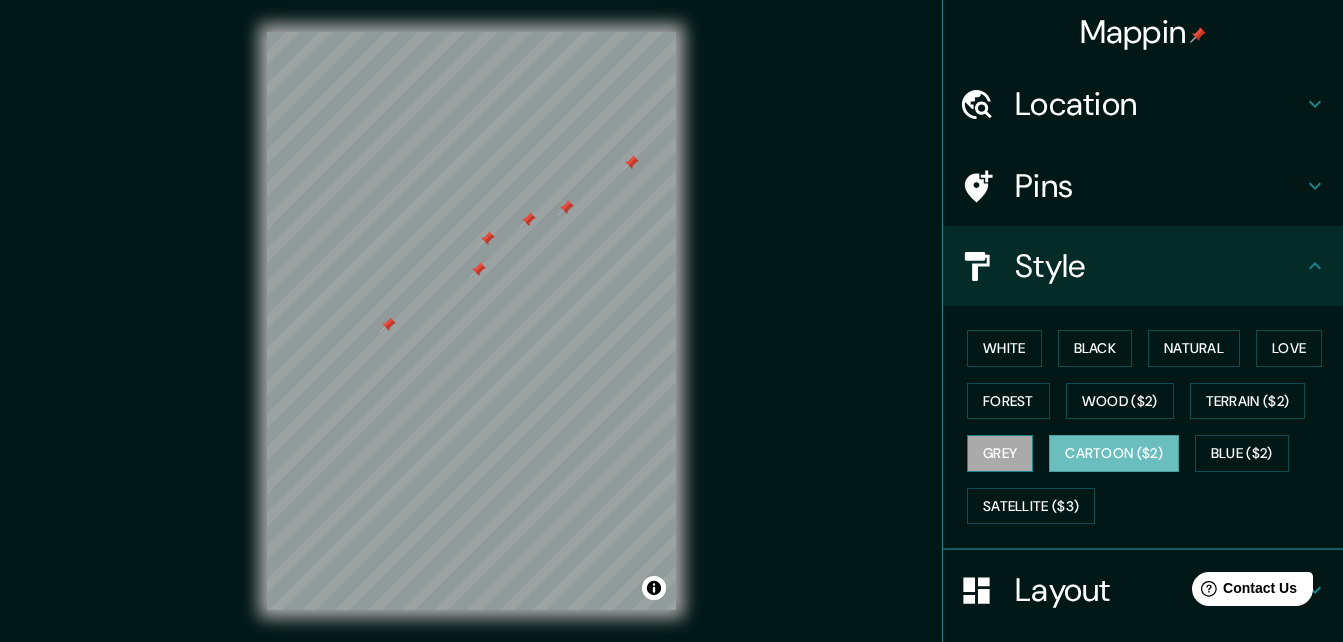 click on "Grey" at bounding box center [1000, 453] 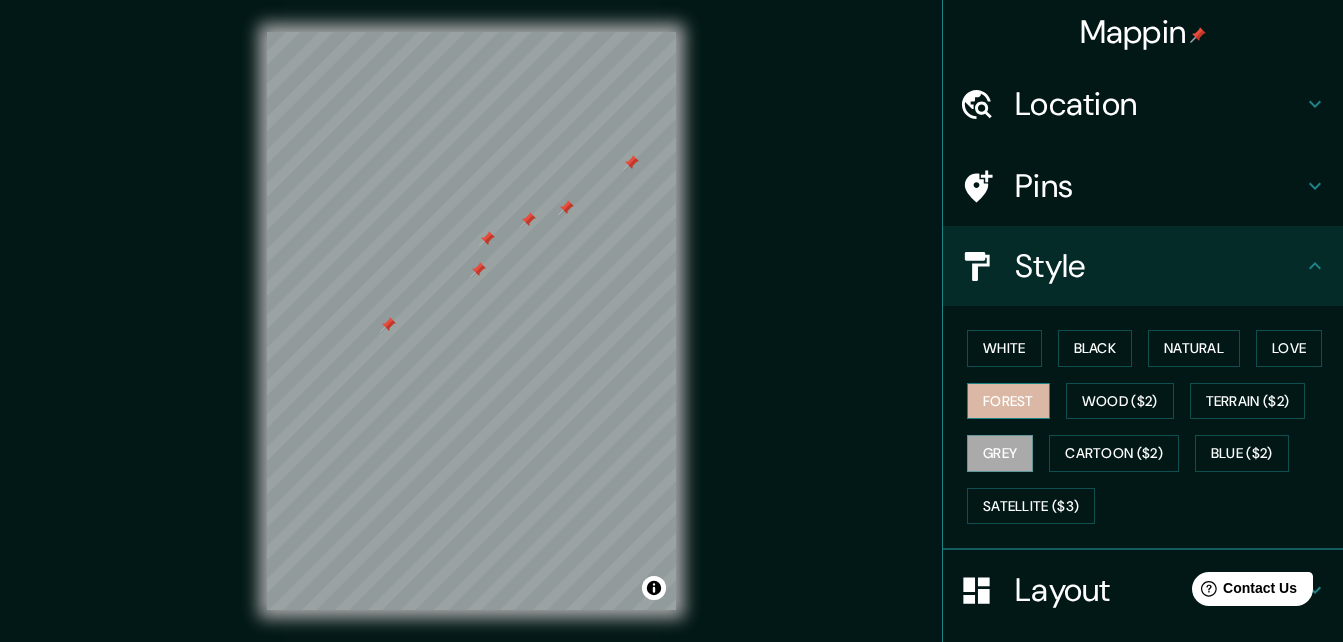click on "Forest" at bounding box center [1008, 401] 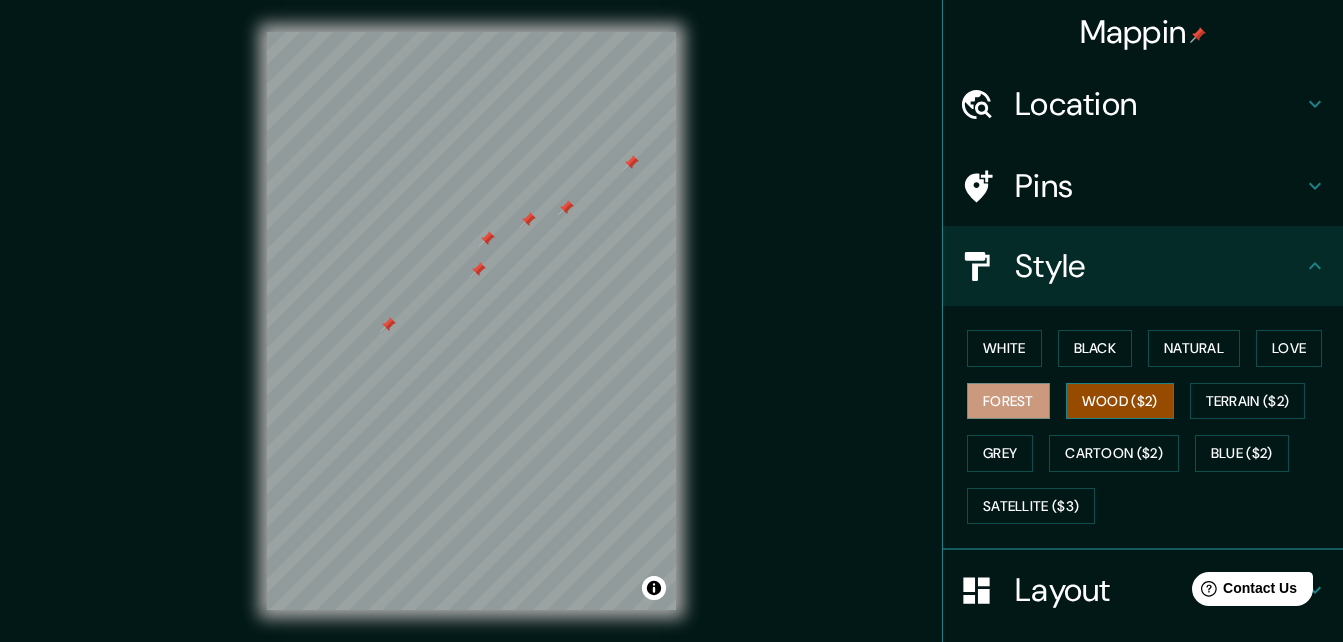 click on "Wood ($2)" at bounding box center (1120, 401) 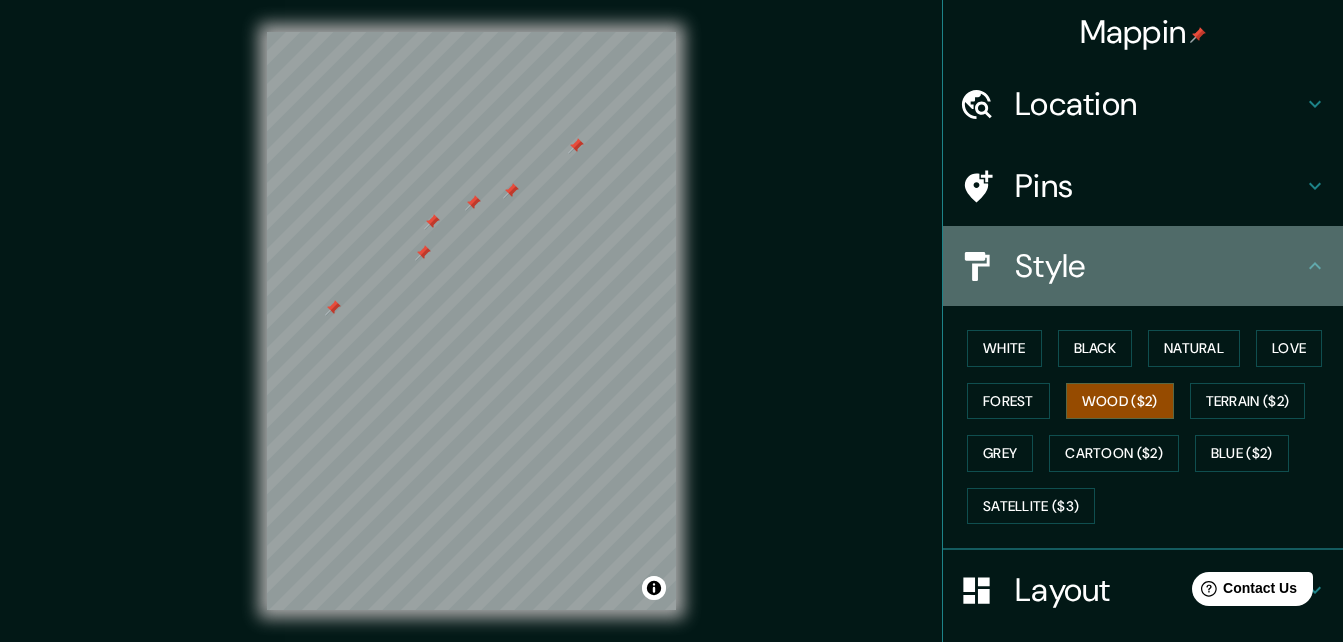 click on "Style" at bounding box center (1143, 266) 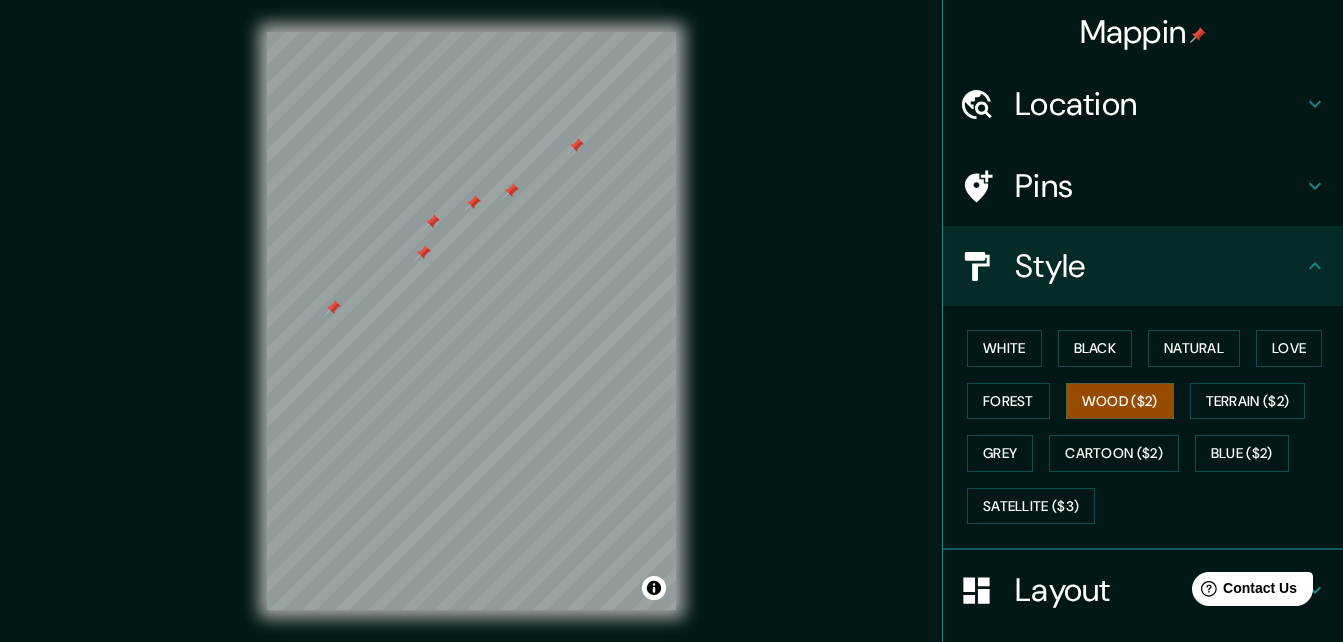 click 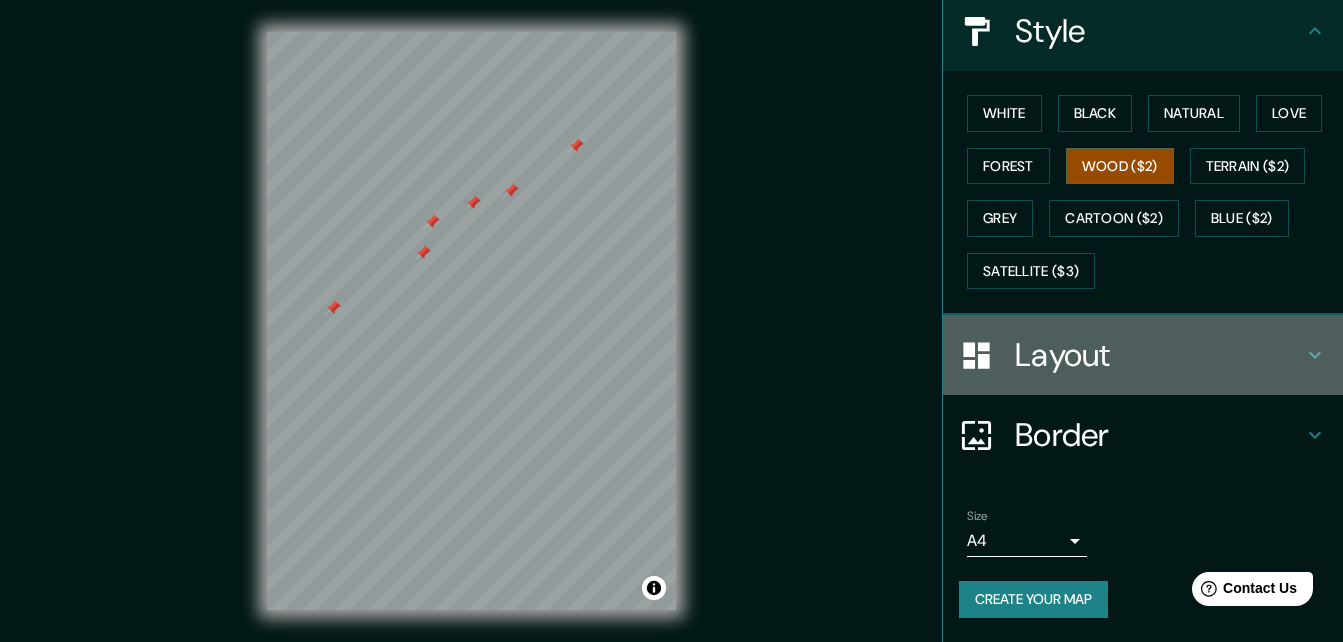 click on "Layout" at bounding box center [1159, 355] 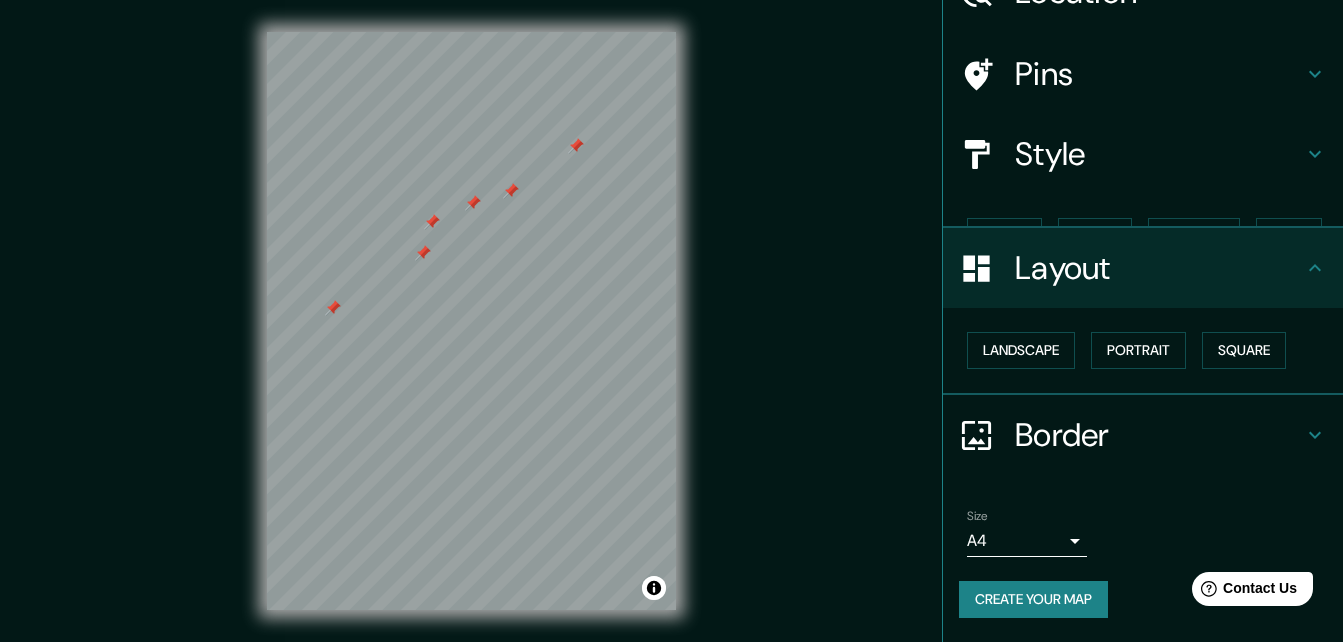 scroll, scrollTop: 77, scrollLeft: 0, axis: vertical 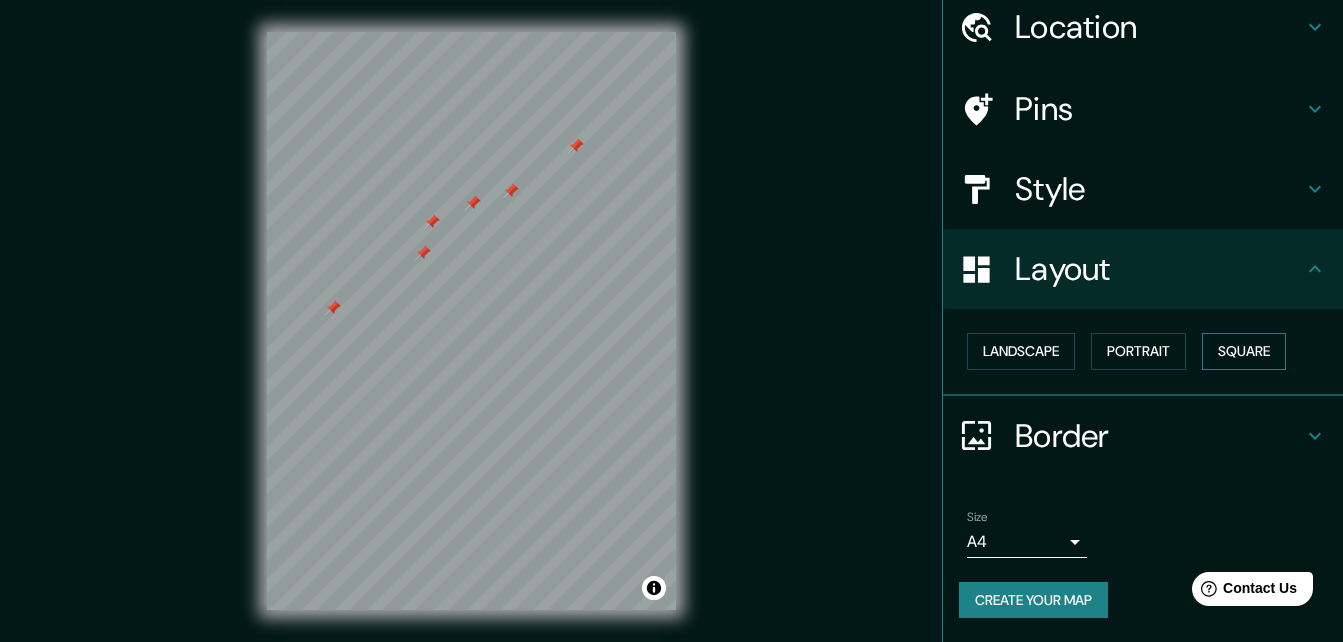 click on "Square" at bounding box center (1244, 351) 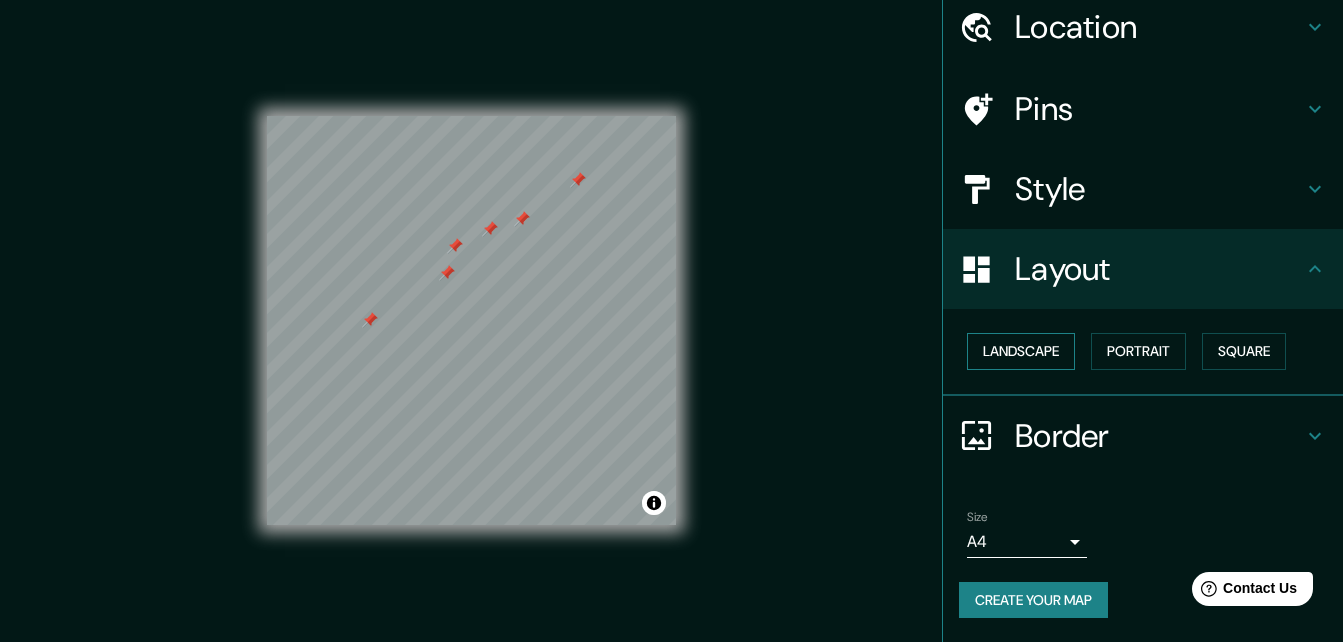 click on "Landscape" at bounding box center [1021, 351] 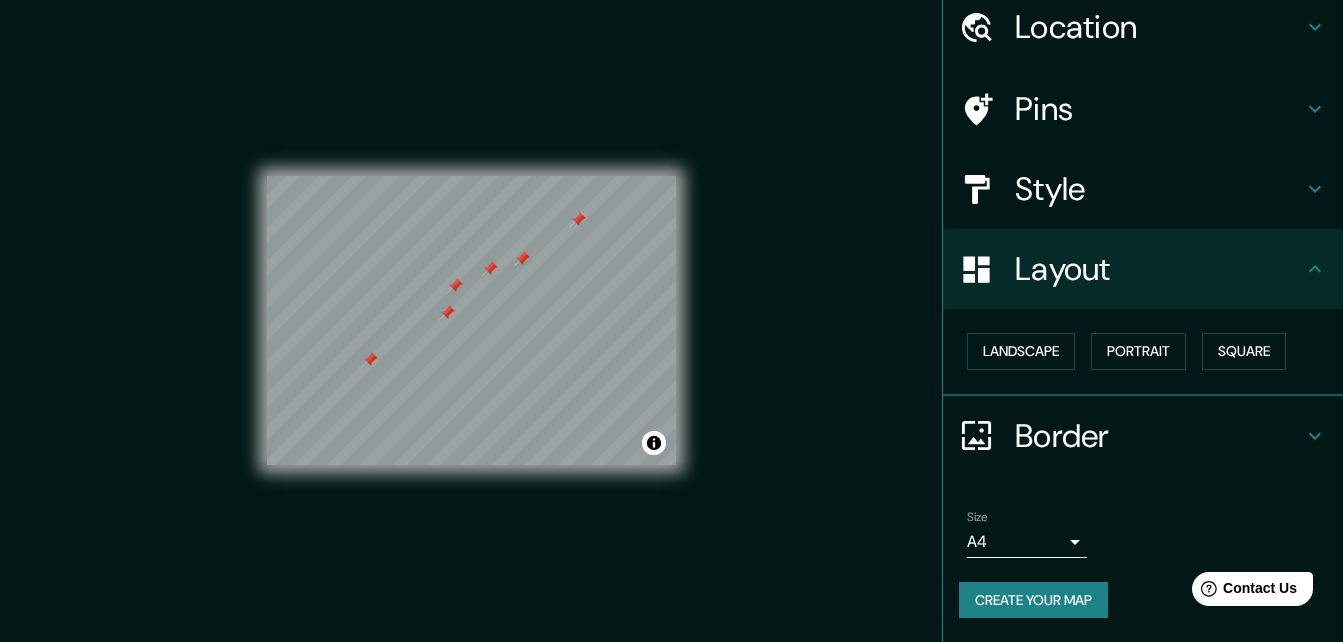 click on "Landscape [GEOGRAPHIC_DATA]" at bounding box center [1151, 351] 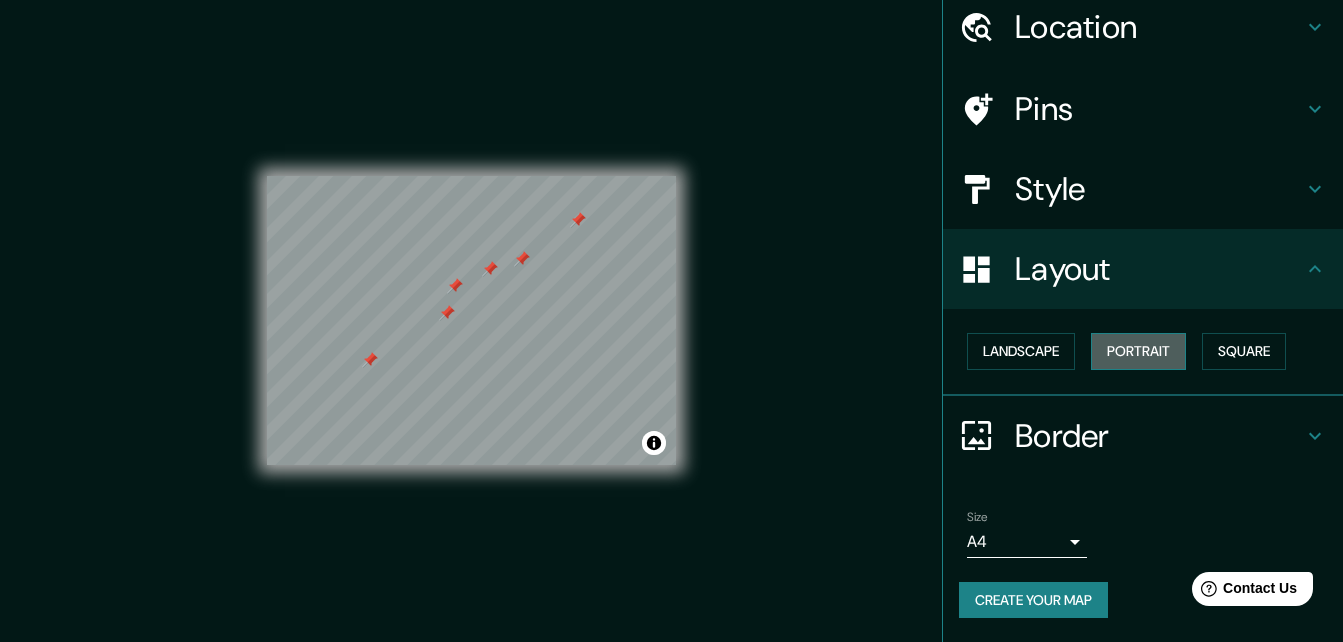 click on "Portrait" at bounding box center [1138, 351] 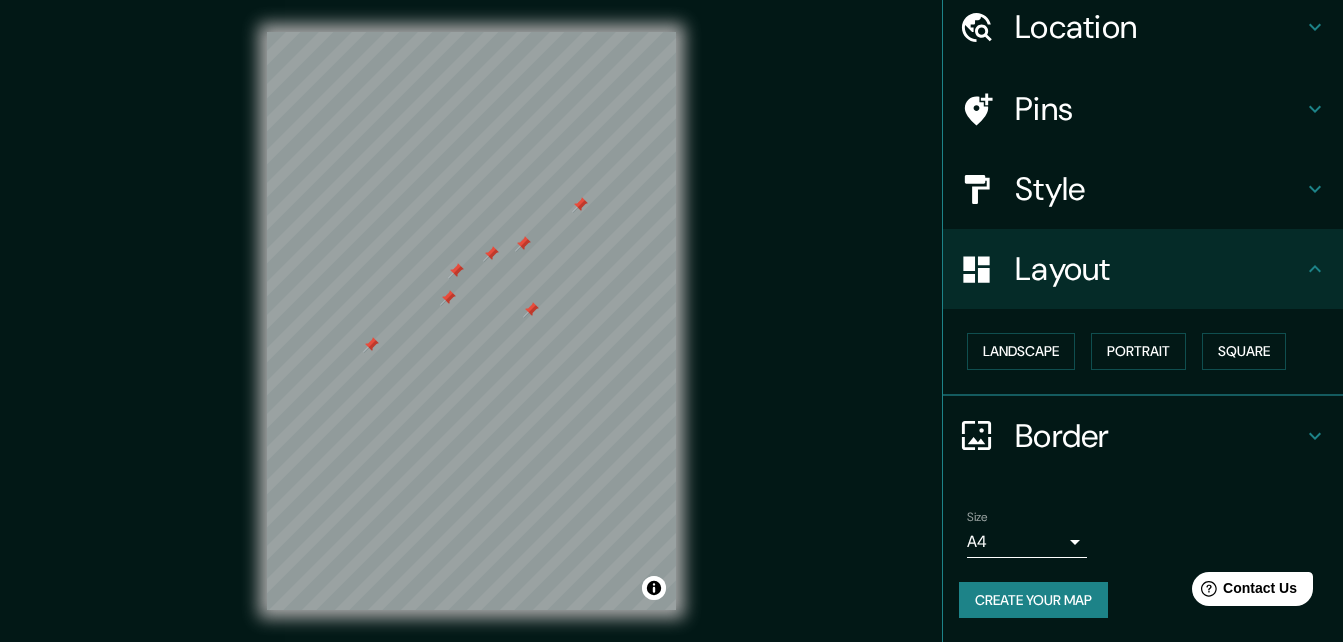 click at bounding box center (531, 310) 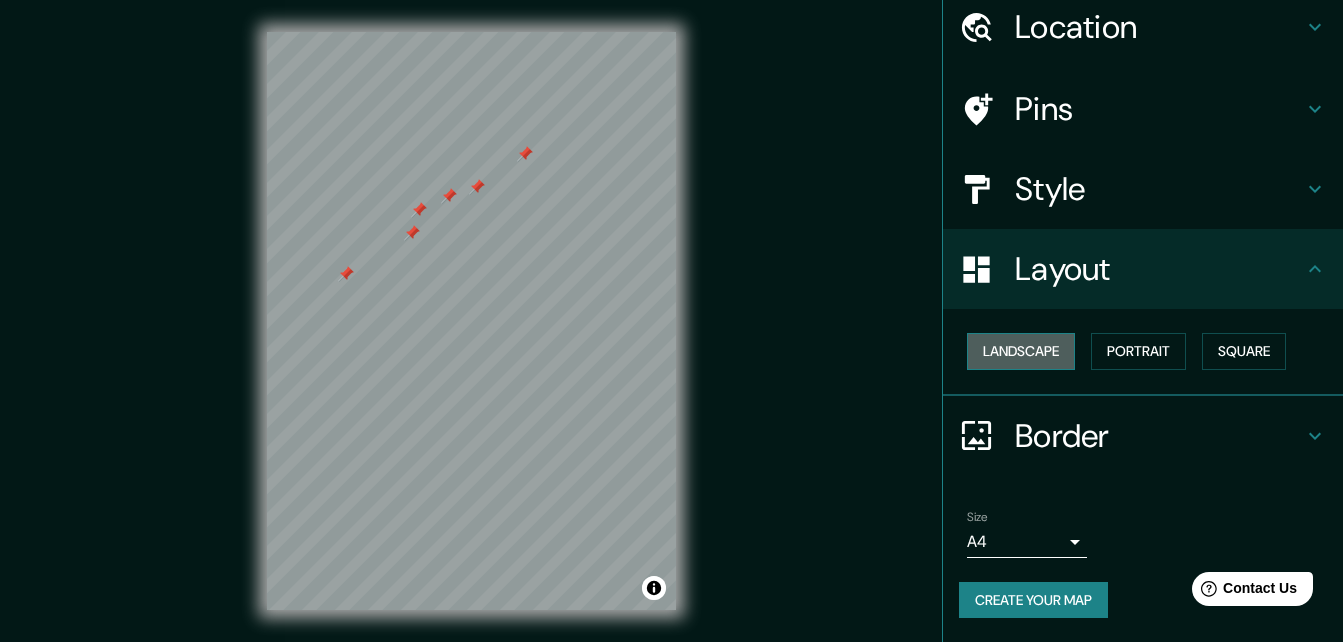 click on "Landscape" at bounding box center (1021, 351) 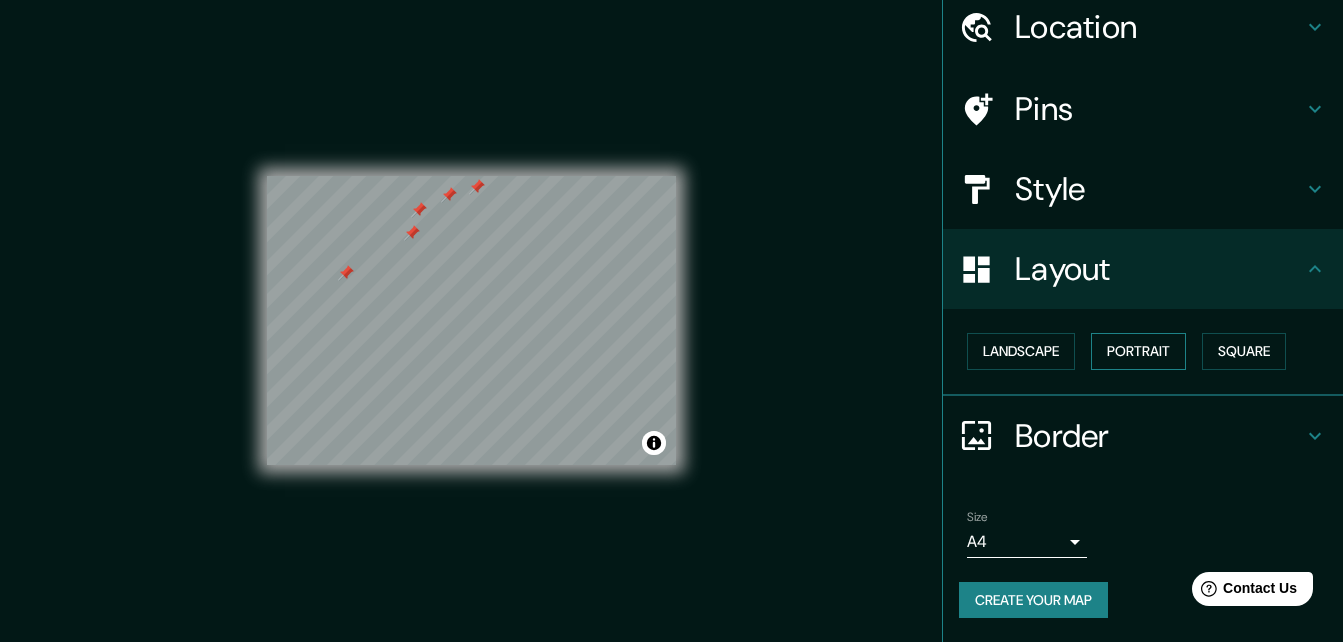 click on "Portrait" at bounding box center [1138, 351] 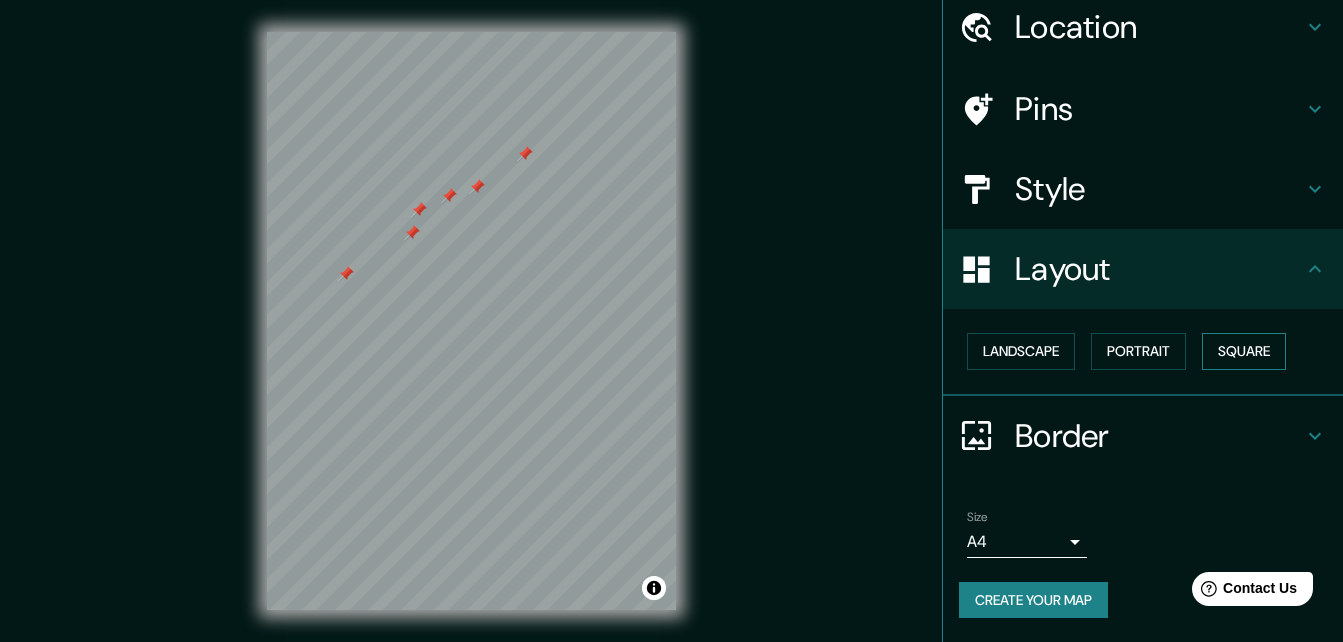 click on "Square" at bounding box center (1244, 351) 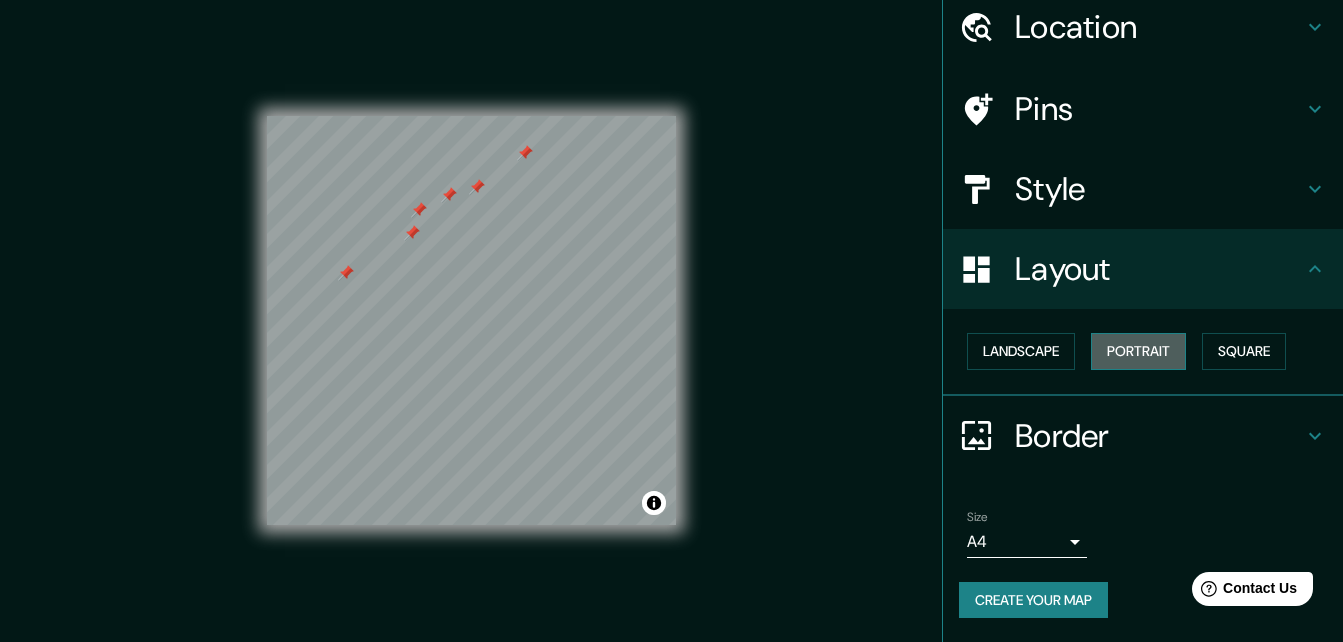 click on "Portrait" at bounding box center (1138, 351) 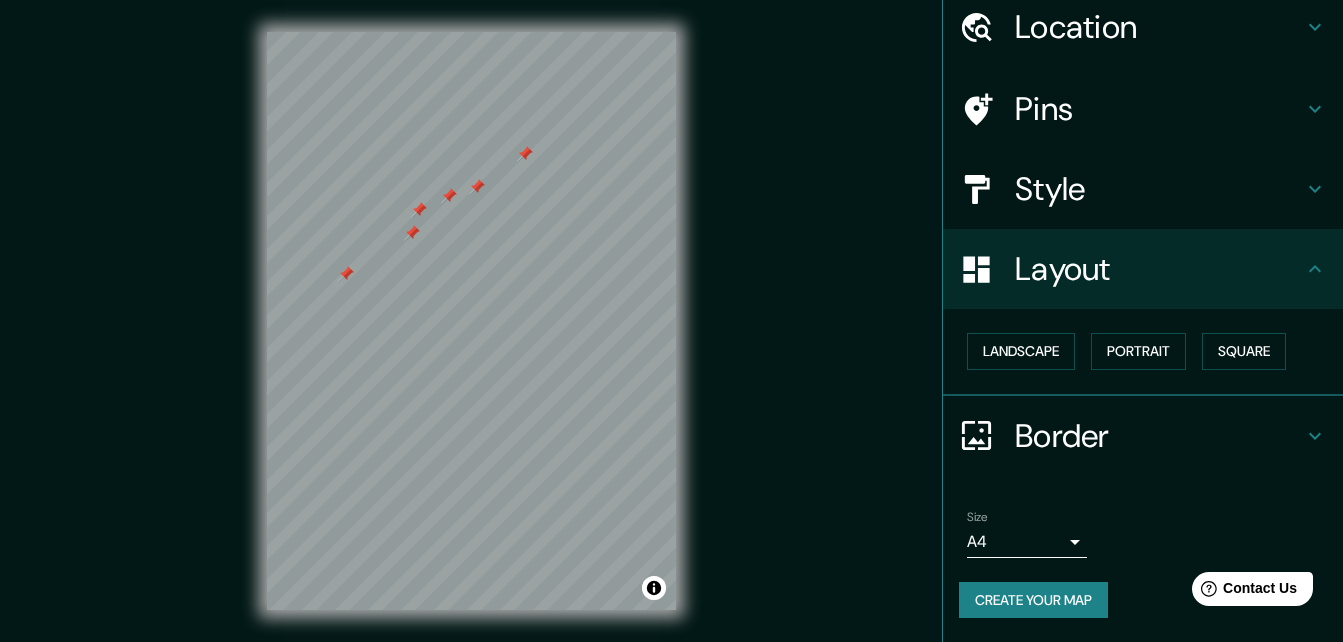 click on "Border" at bounding box center [1159, 436] 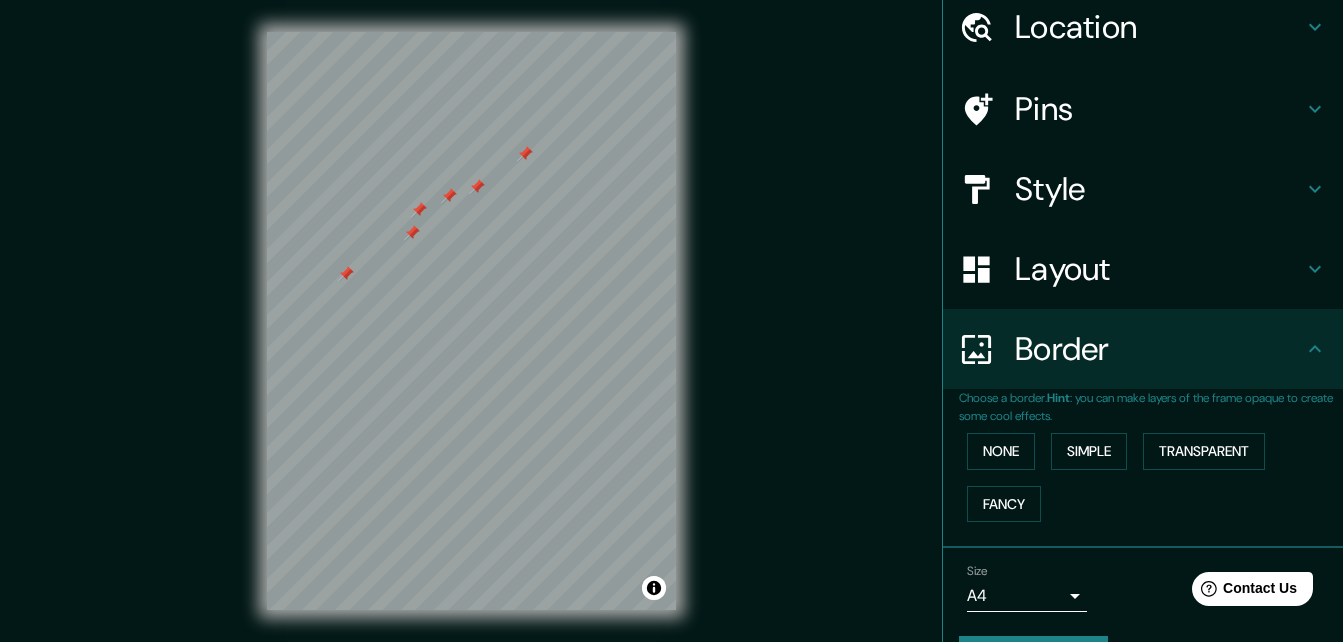 click on "Border" at bounding box center (1159, 349) 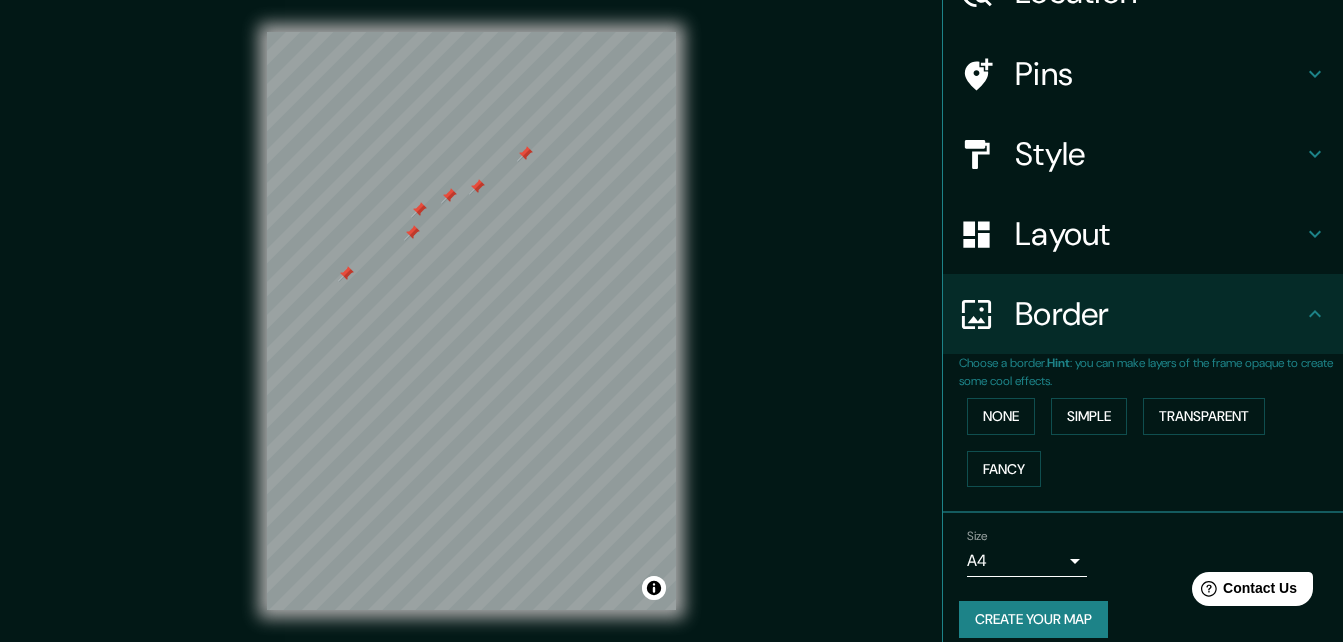 scroll, scrollTop: 132, scrollLeft: 0, axis: vertical 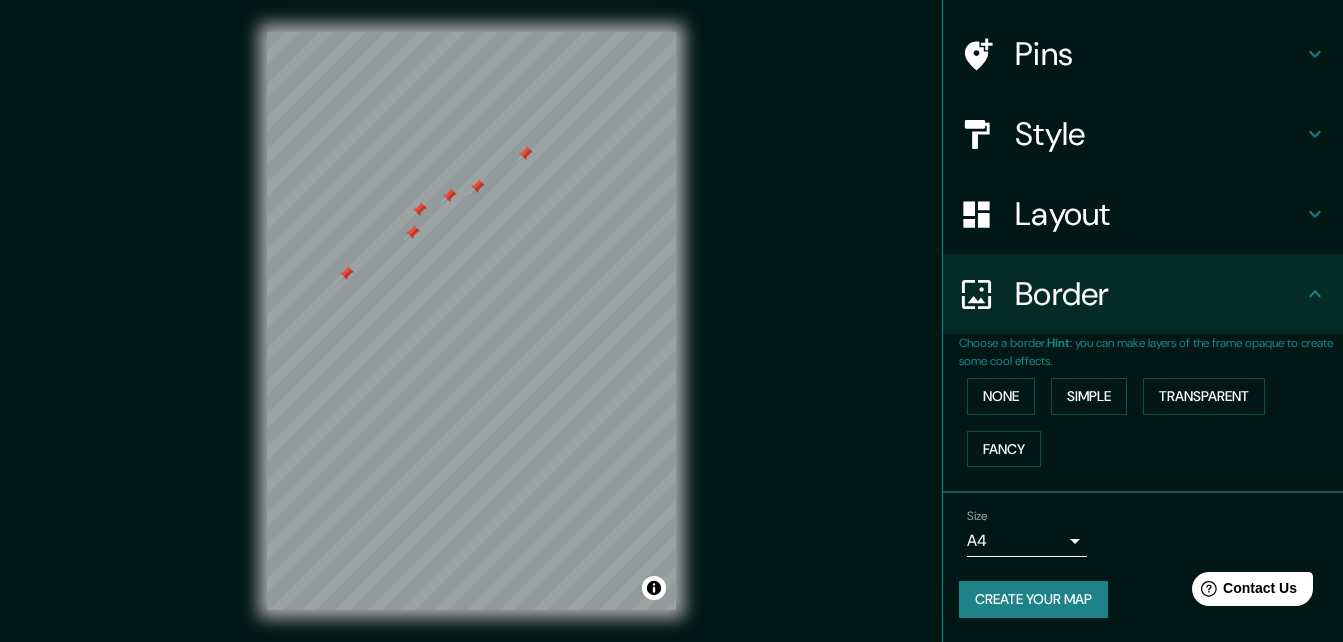 click on "Style" at bounding box center (1159, 134) 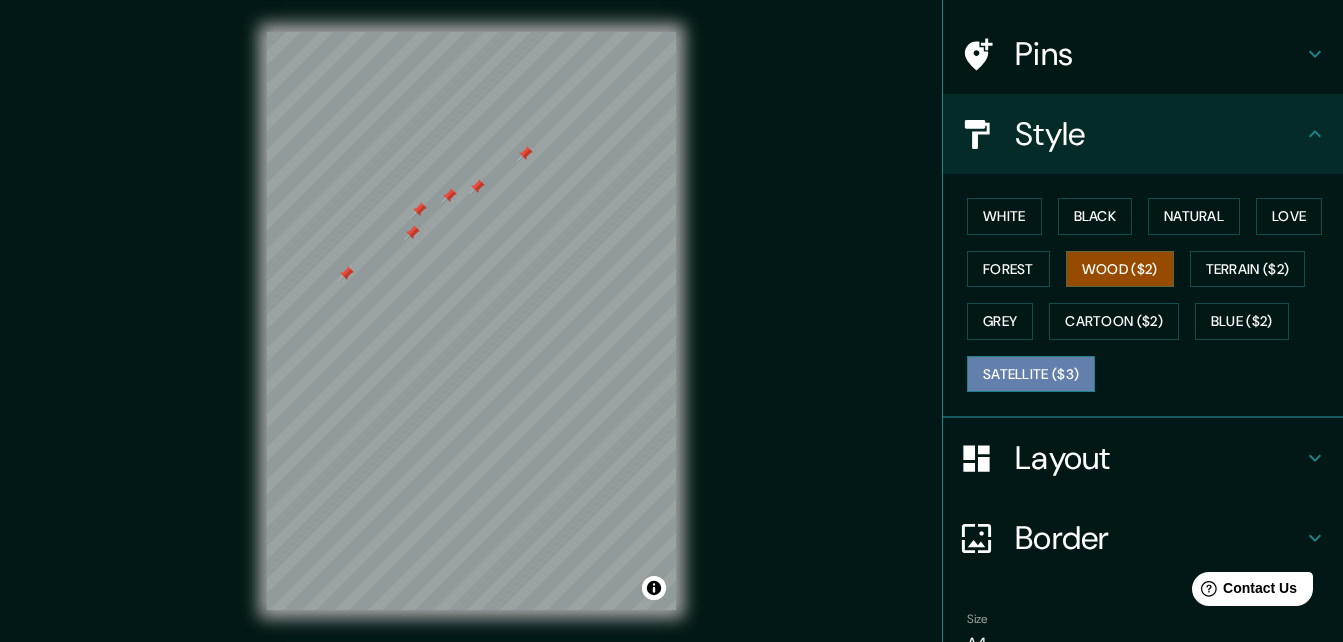 click on "Satellite ($3)" at bounding box center (1031, 374) 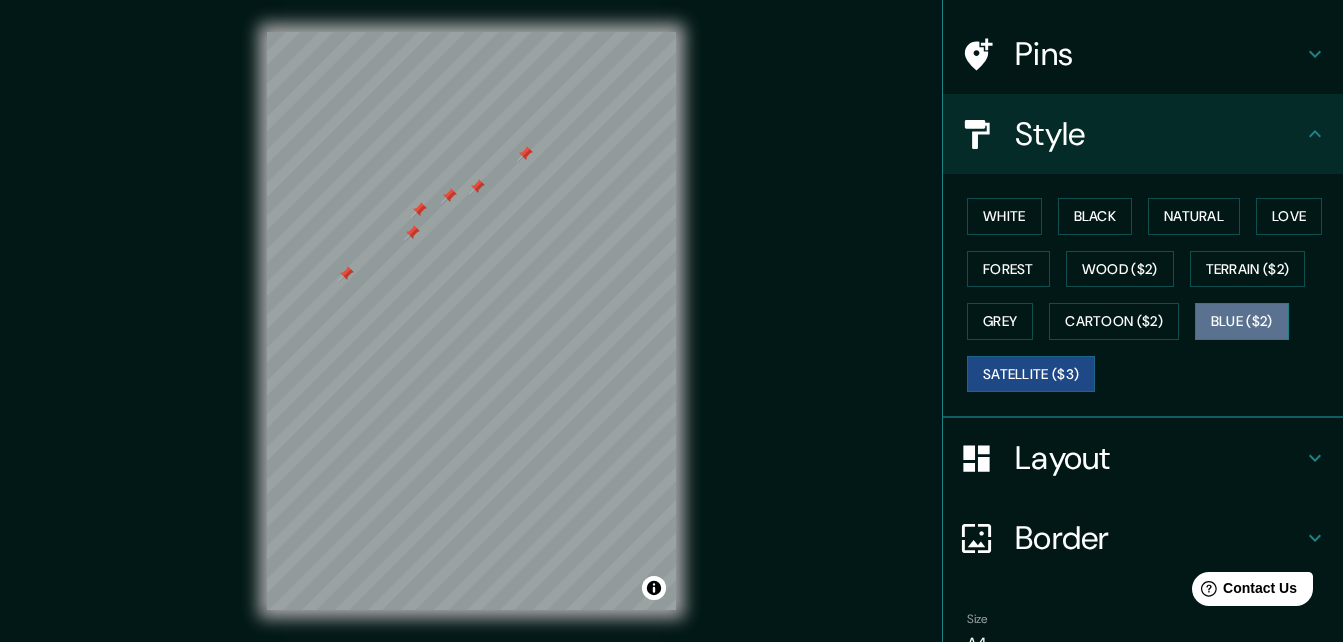 click on "Blue ($2)" at bounding box center [1242, 321] 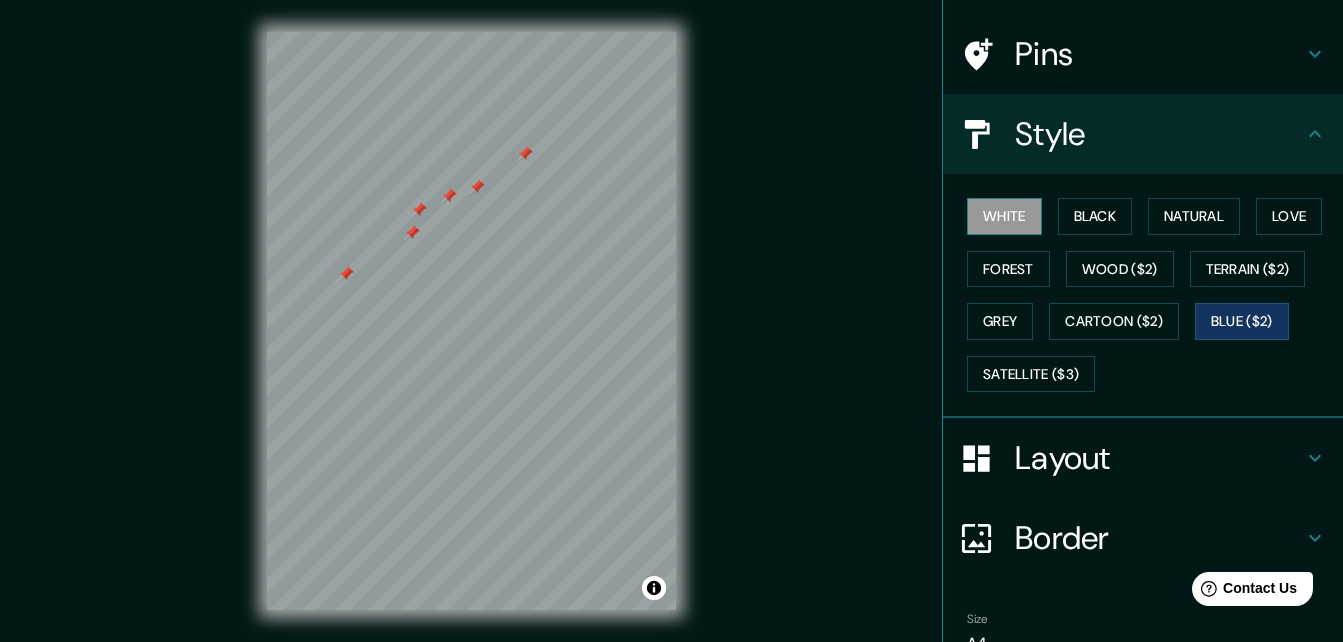 click on "White" at bounding box center [1004, 216] 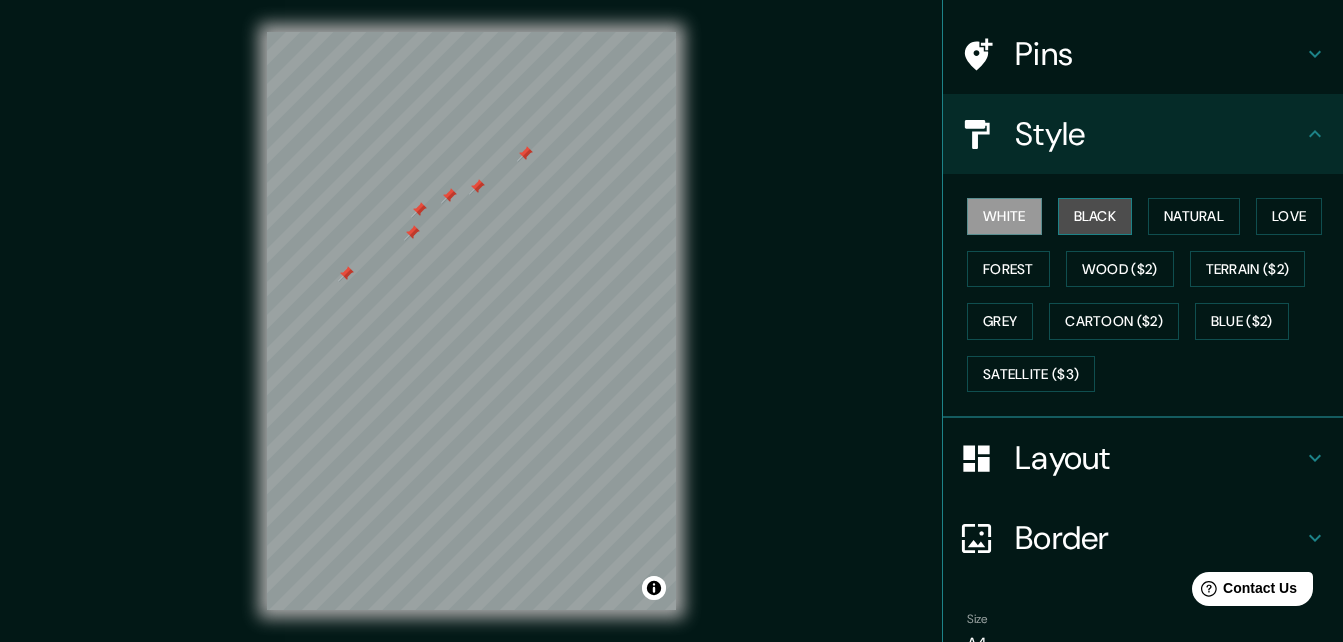 click on "Black" at bounding box center (1095, 216) 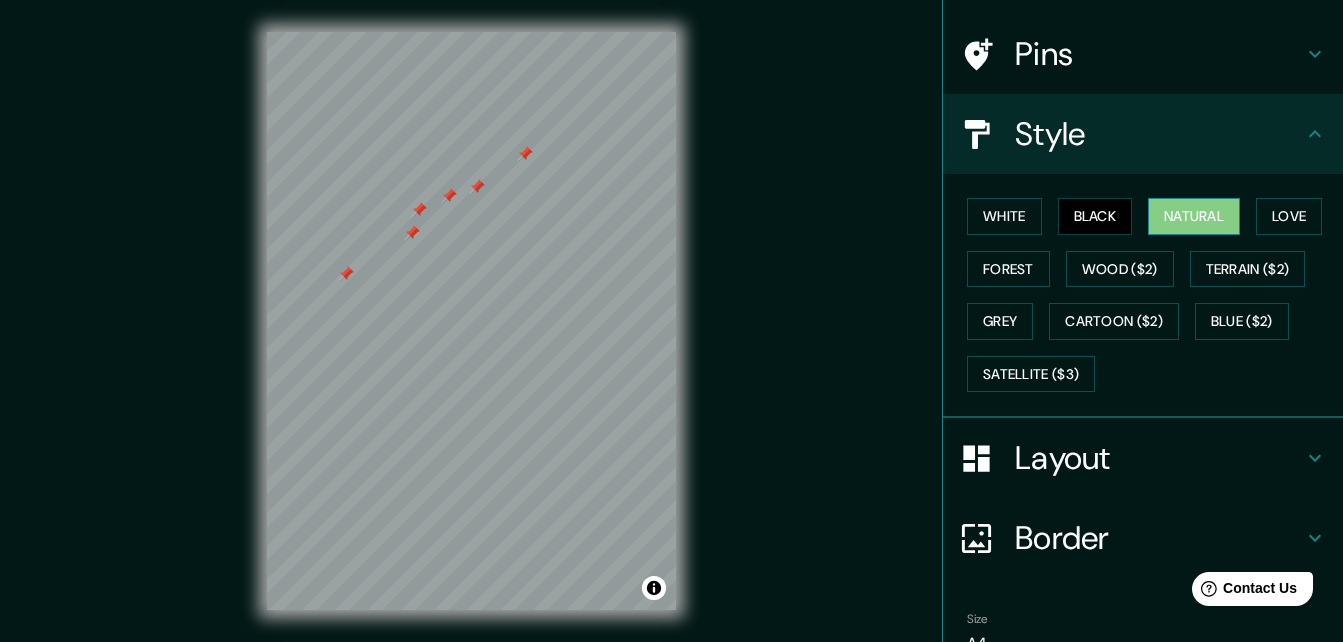 click on "Natural" at bounding box center (1194, 216) 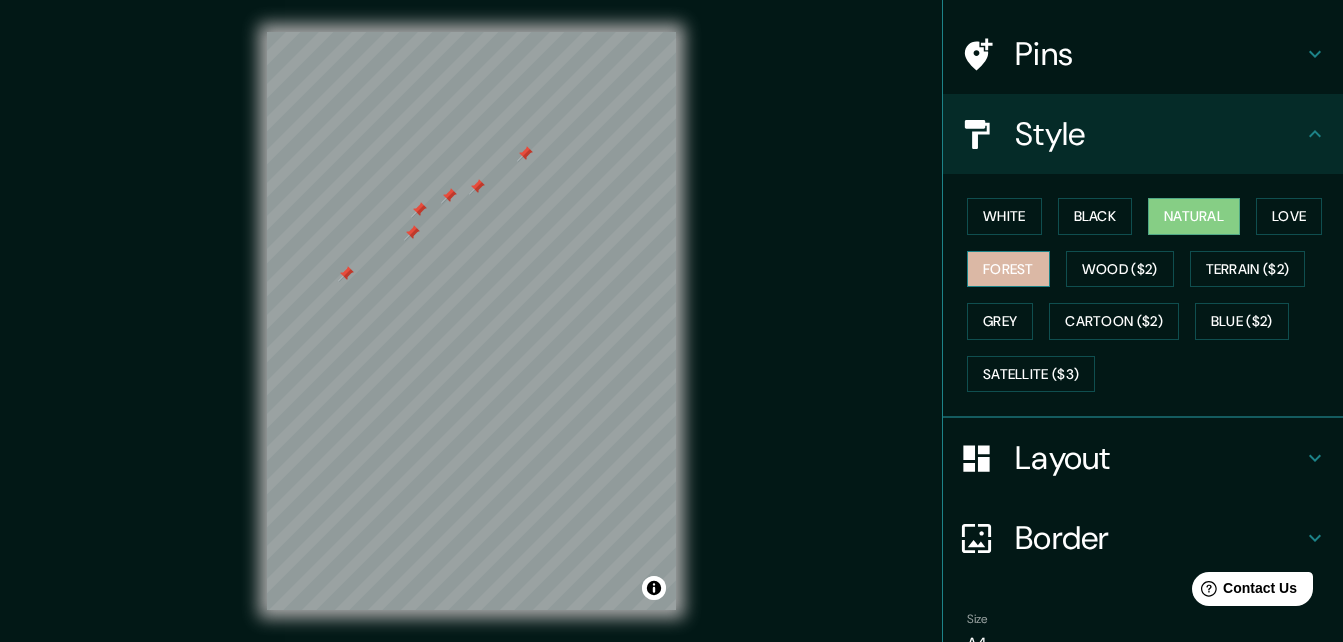 click on "Forest" at bounding box center (1008, 269) 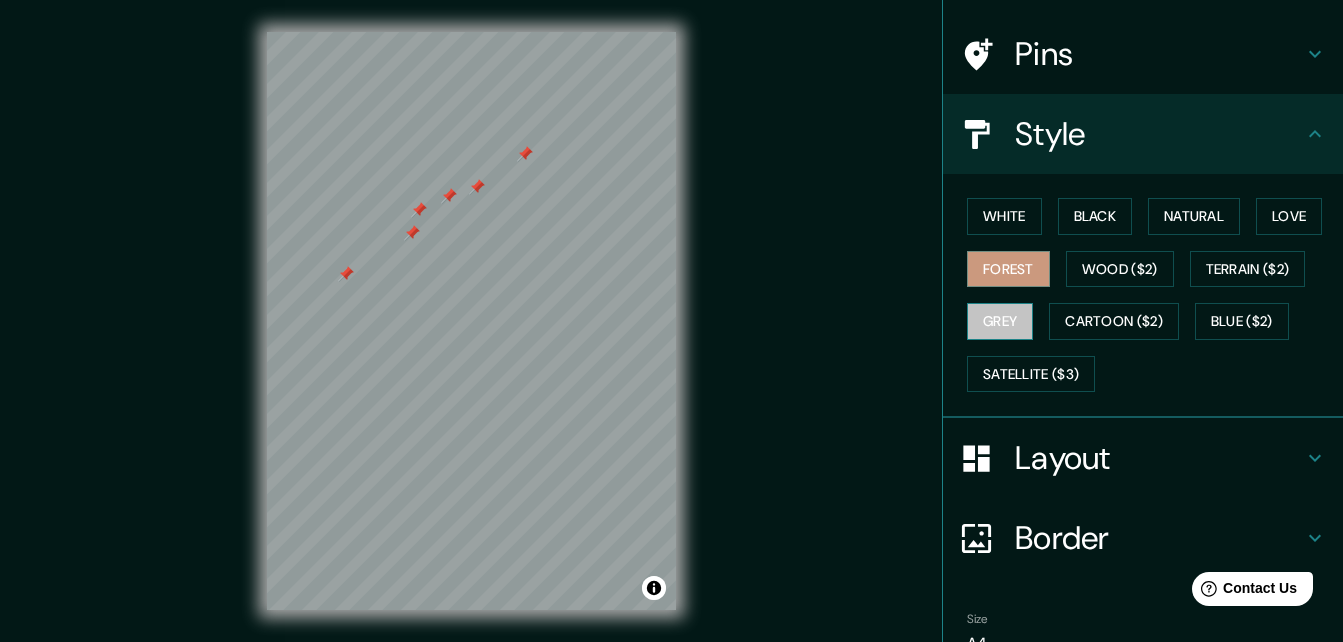 click on "Grey" at bounding box center (1000, 321) 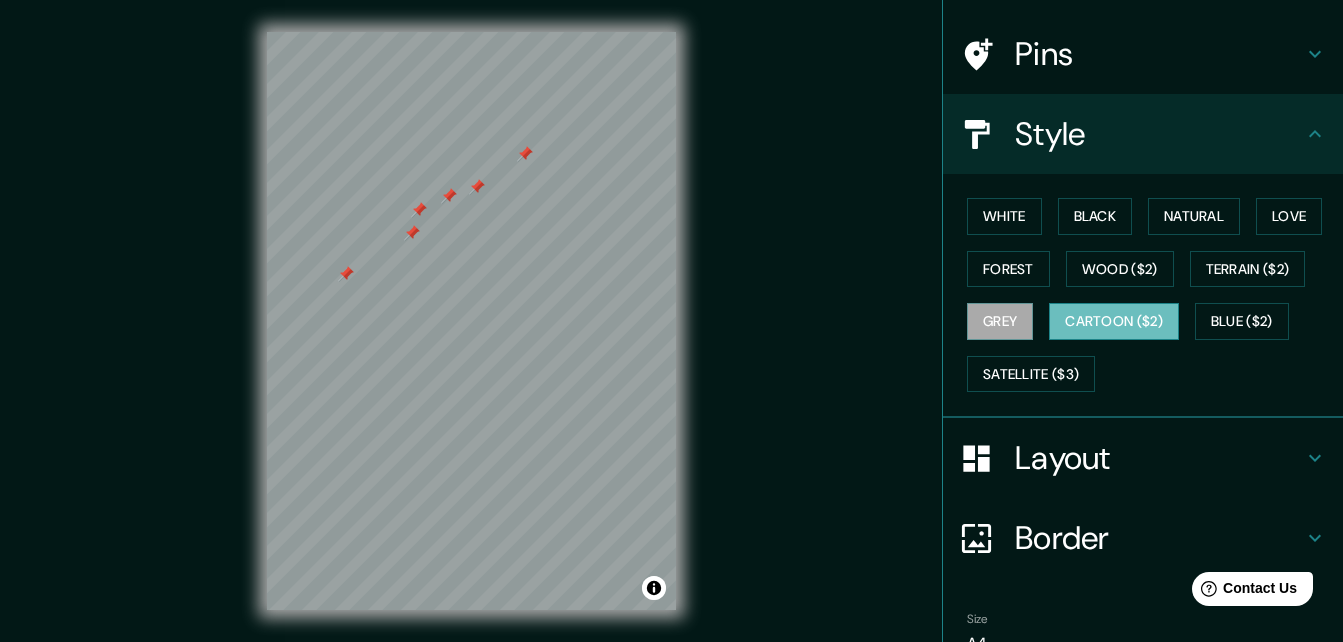 click on "Cartoon ($2)" at bounding box center [1114, 321] 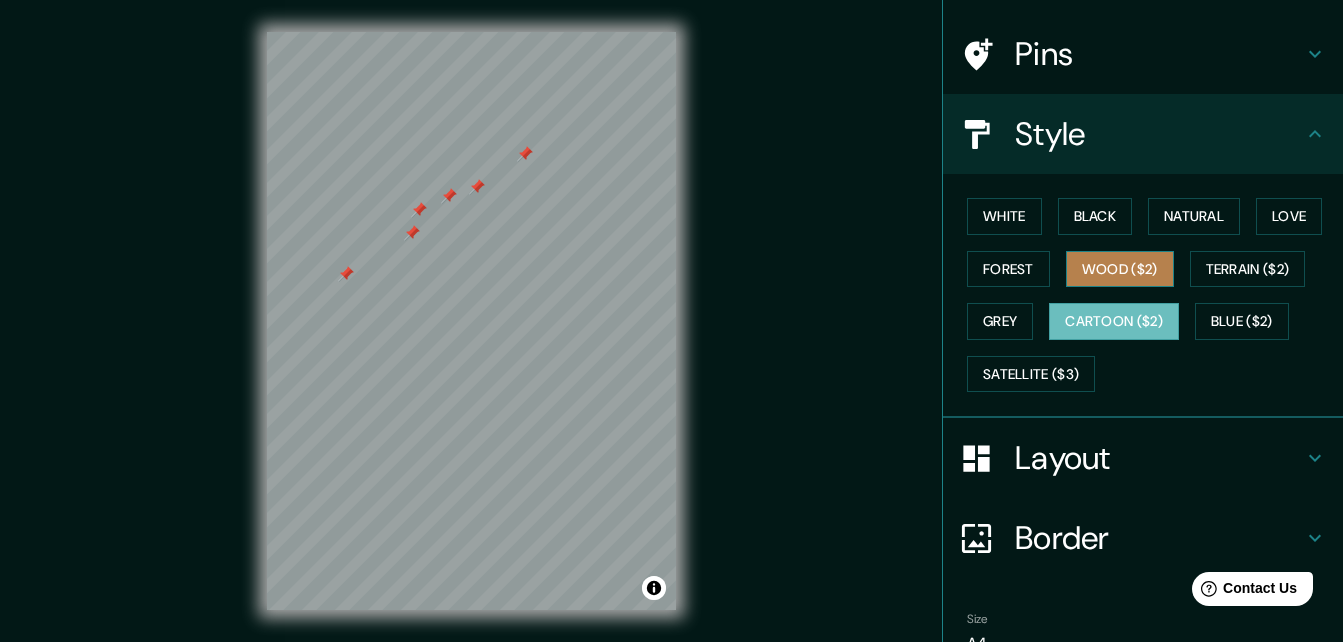 click on "Wood ($2)" at bounding box center [1120, 269] 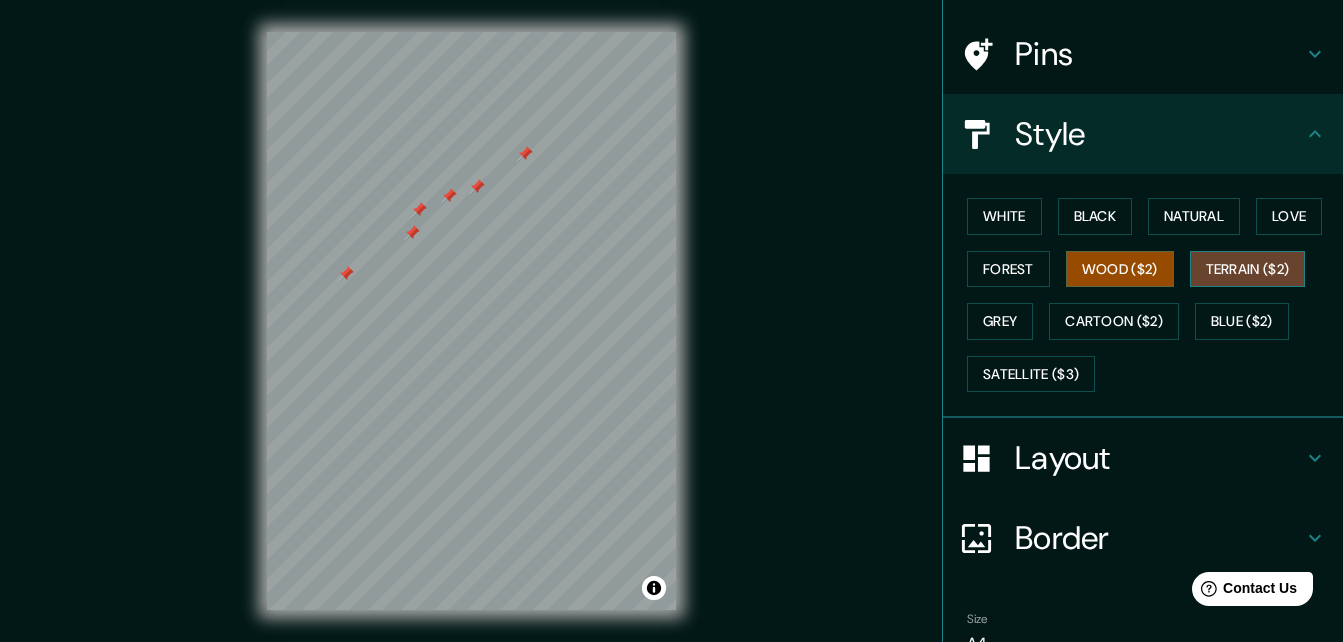 click on "Terrain ($2)" at bounding box center [1248, 269] 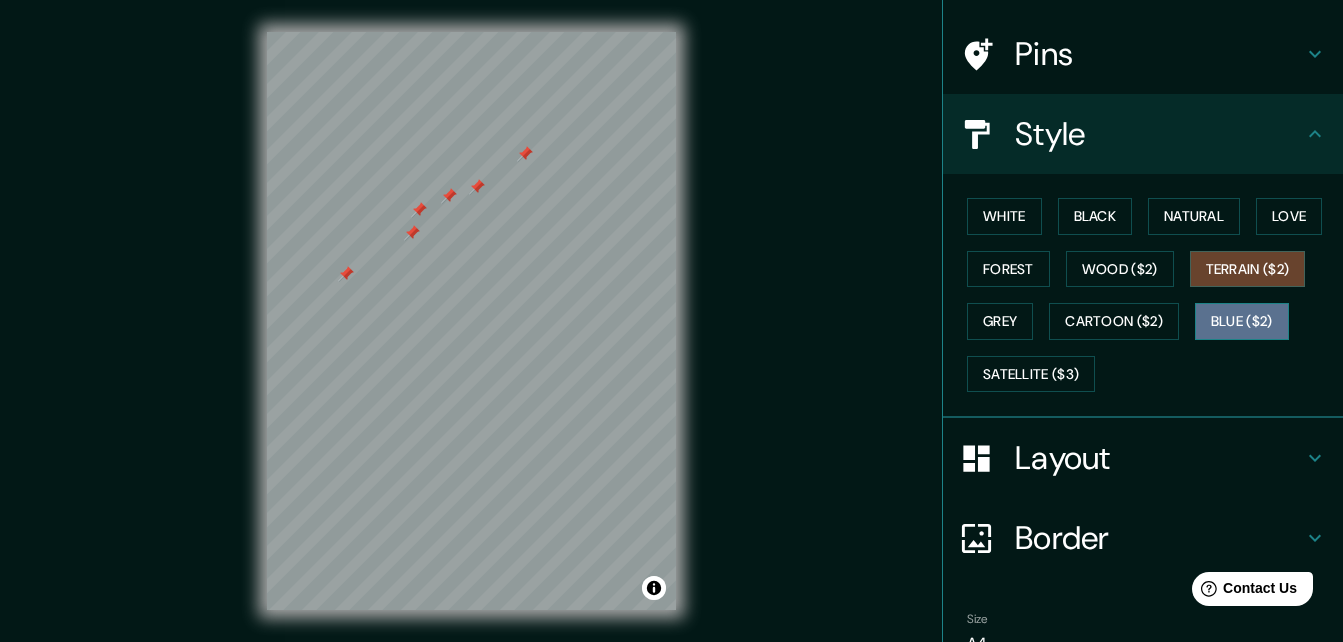 click on "Blue ($2)" at bounding box center (1242, 321) 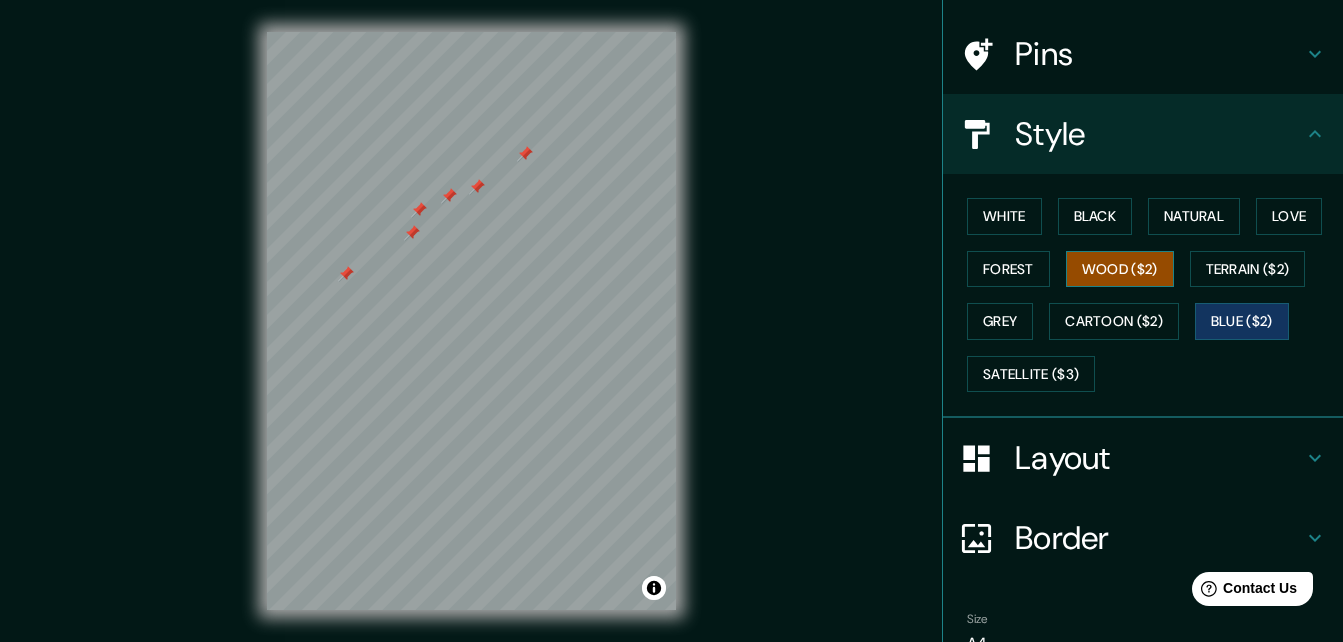 click on "Wood ($2)" at bounding box center [1120, 269] 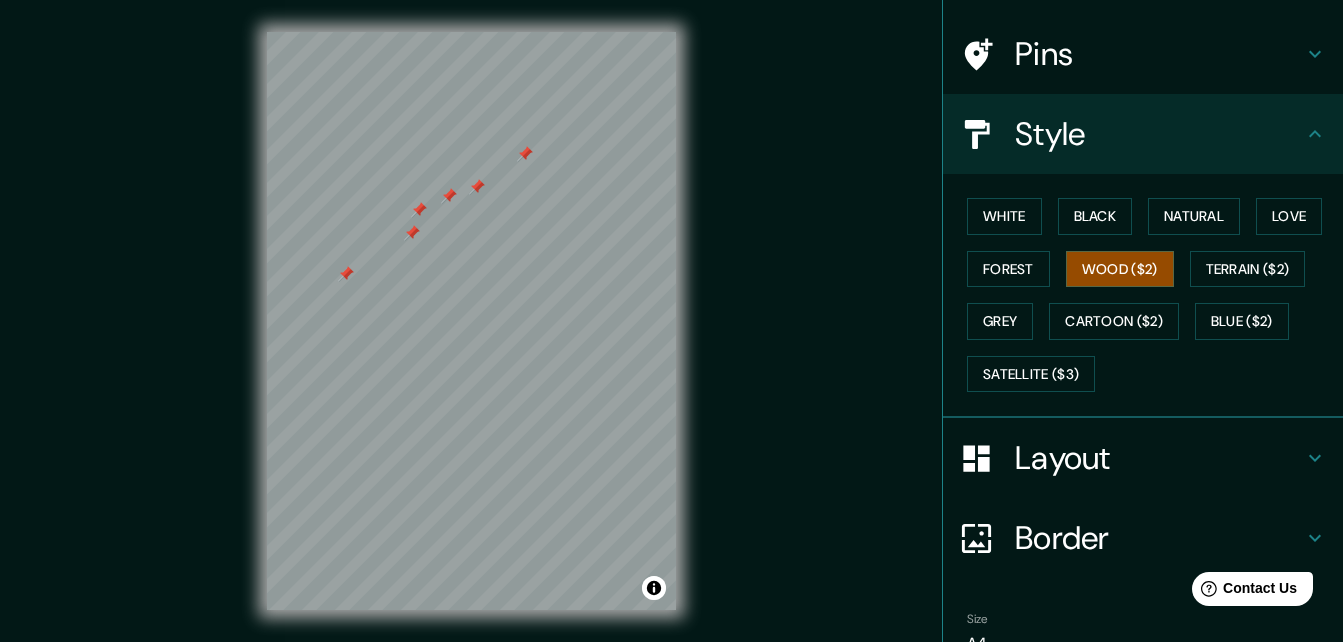 click at bounding box center (525, 154) 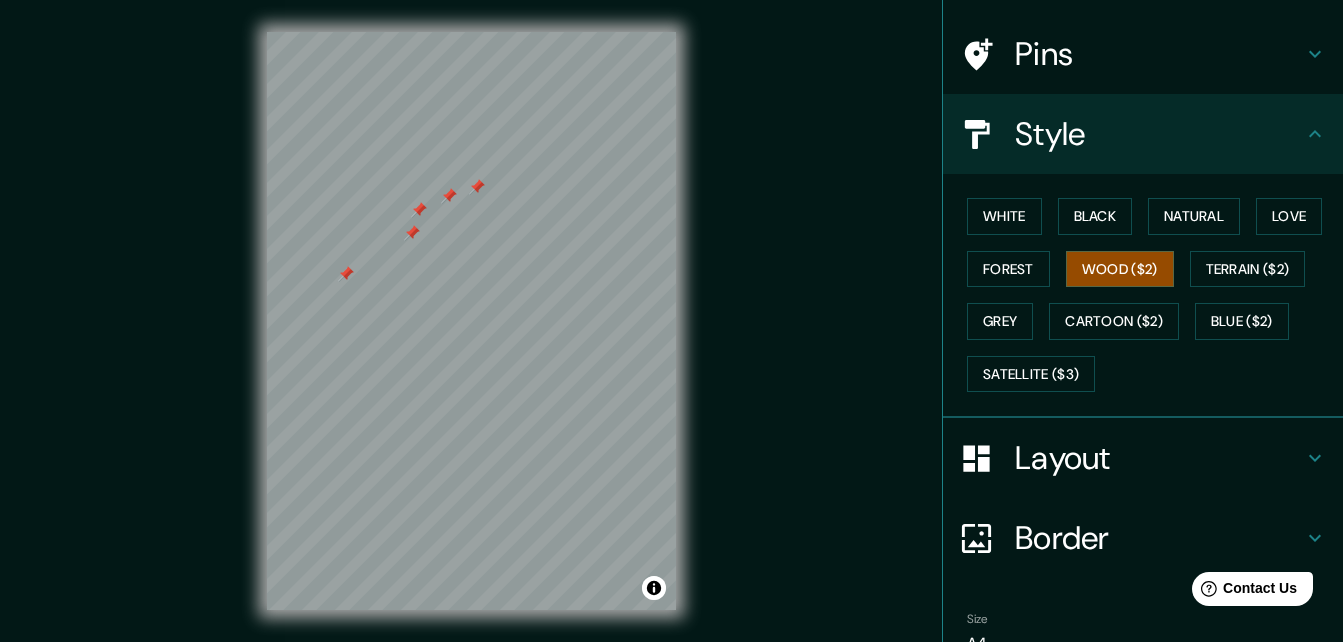 click at bounding box center (477, 187) 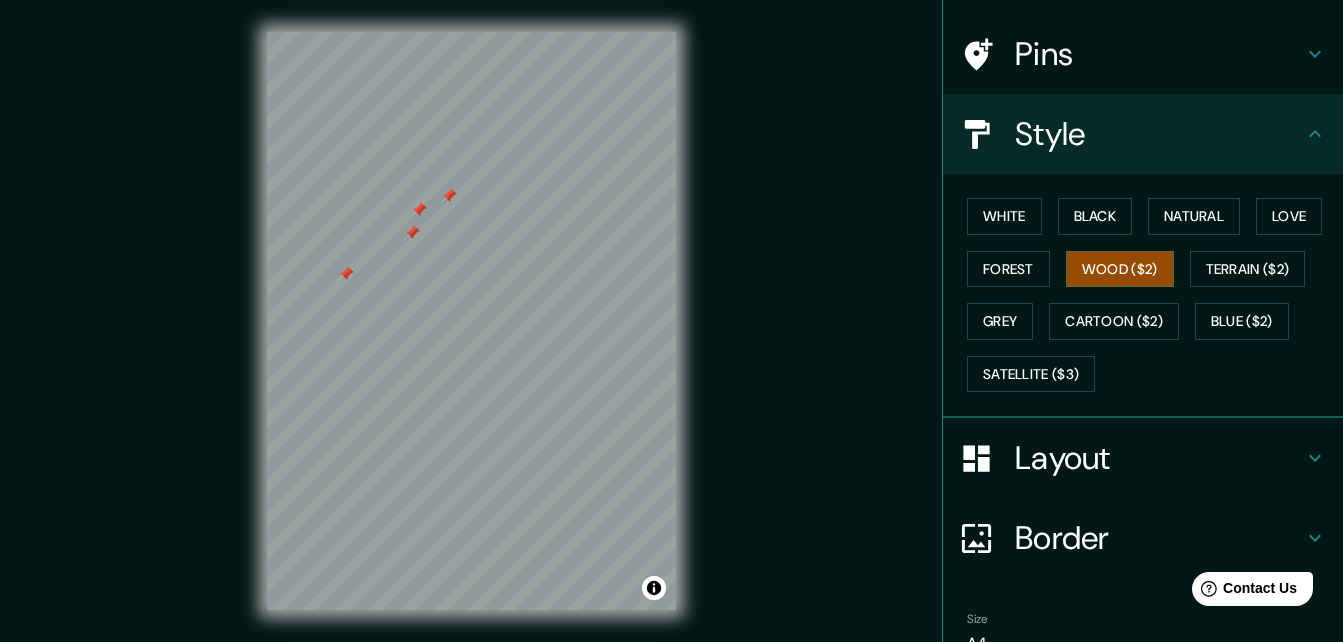 click at bounding box center (449, 196) 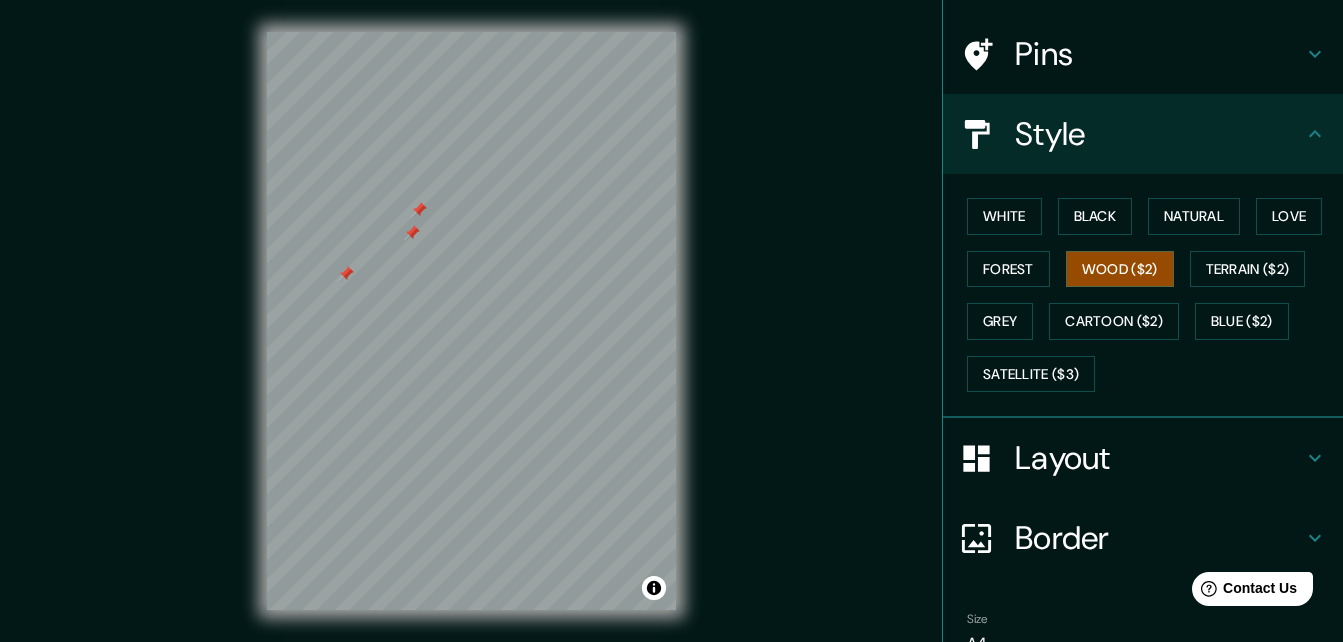 click at bounding box center (419, 210) 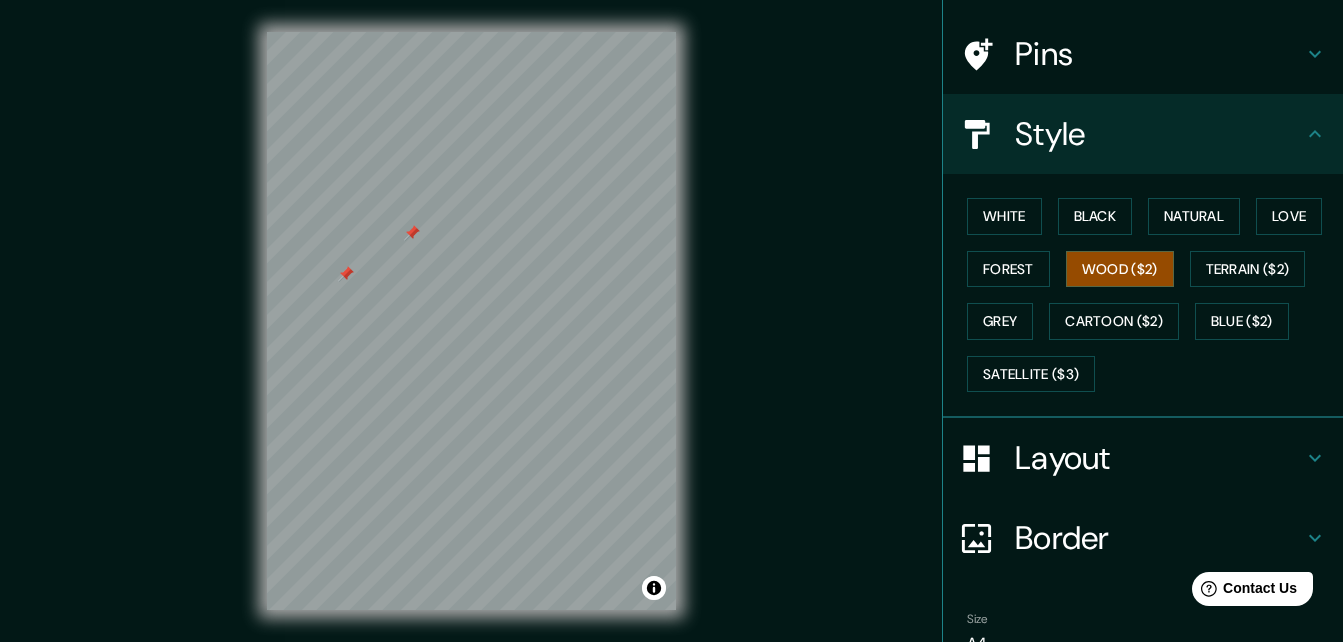 click at bounding box center (412, 233) 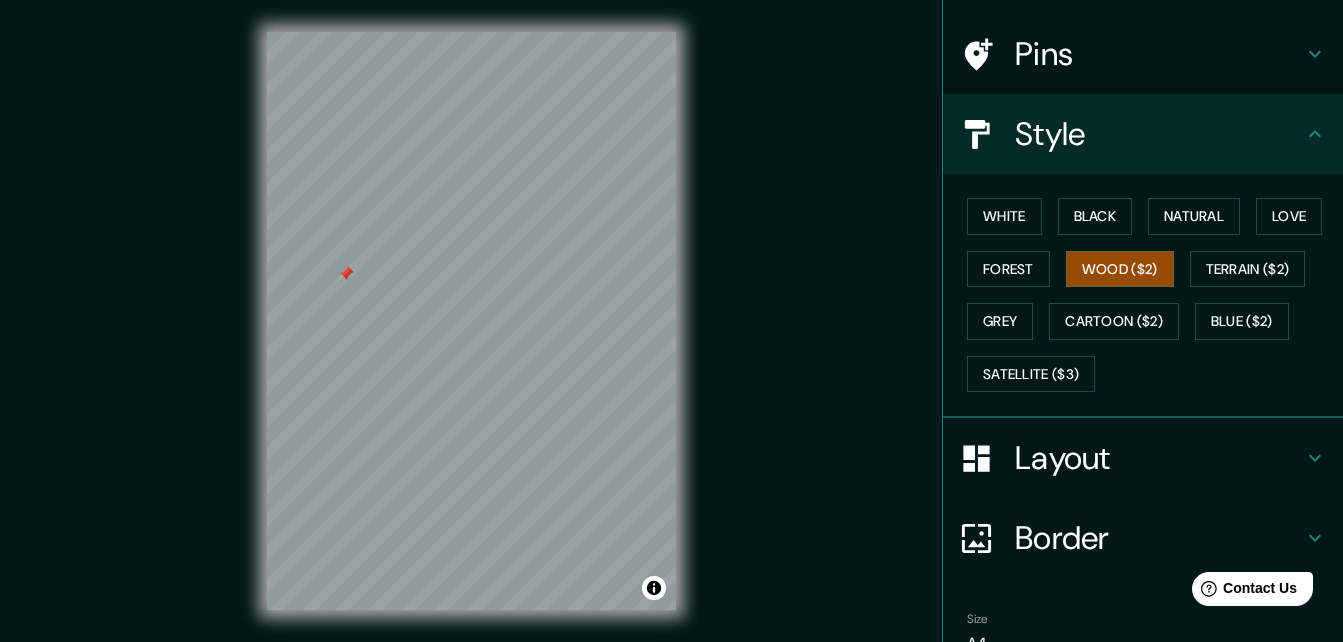 click at bounding box center (346, 274) 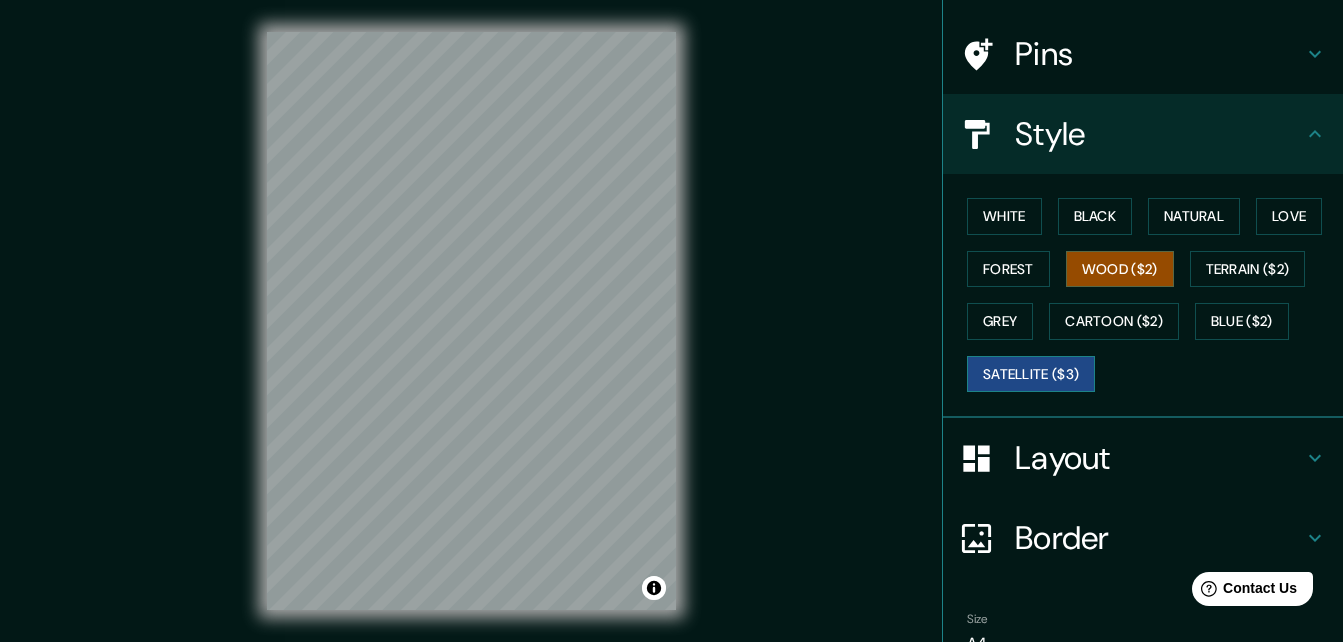 click on "Satellite ($3)" at bounding box center [1031, 374] 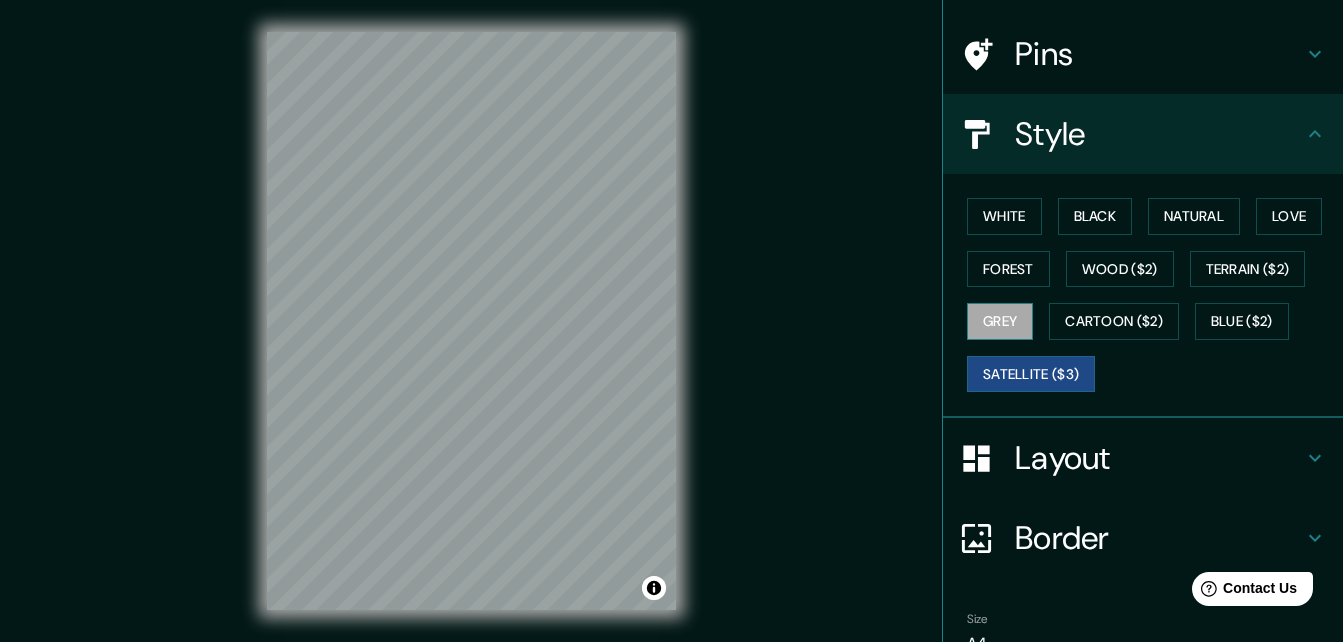 click on "Grey" at bounding box center (1000, 321) 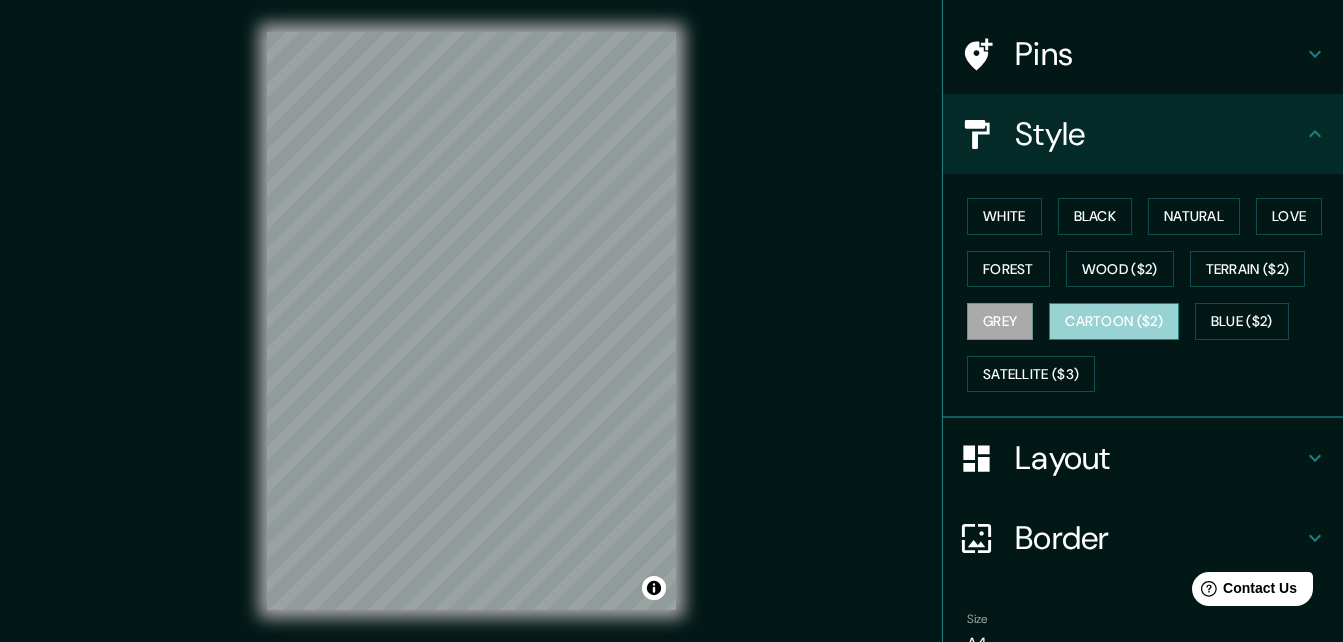 click on "Cartoon ($2)" at bounding box center [1114, 321] 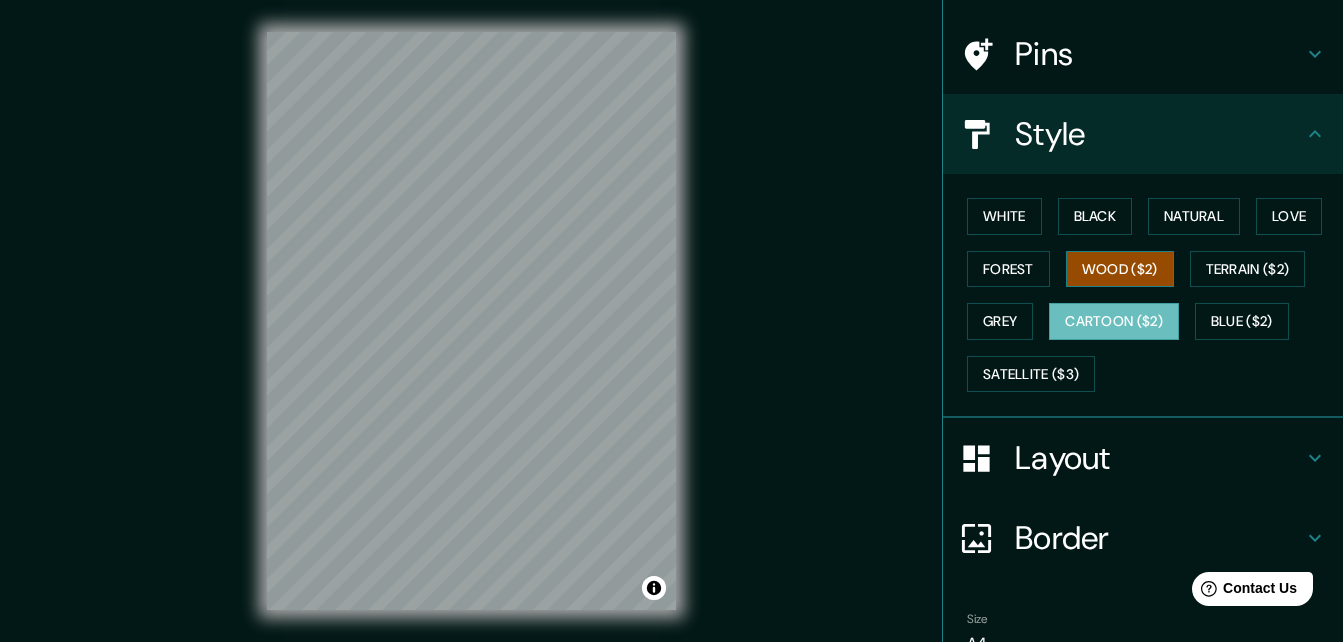 click on "Wood ($2)" at bounding box center [1120, 269] 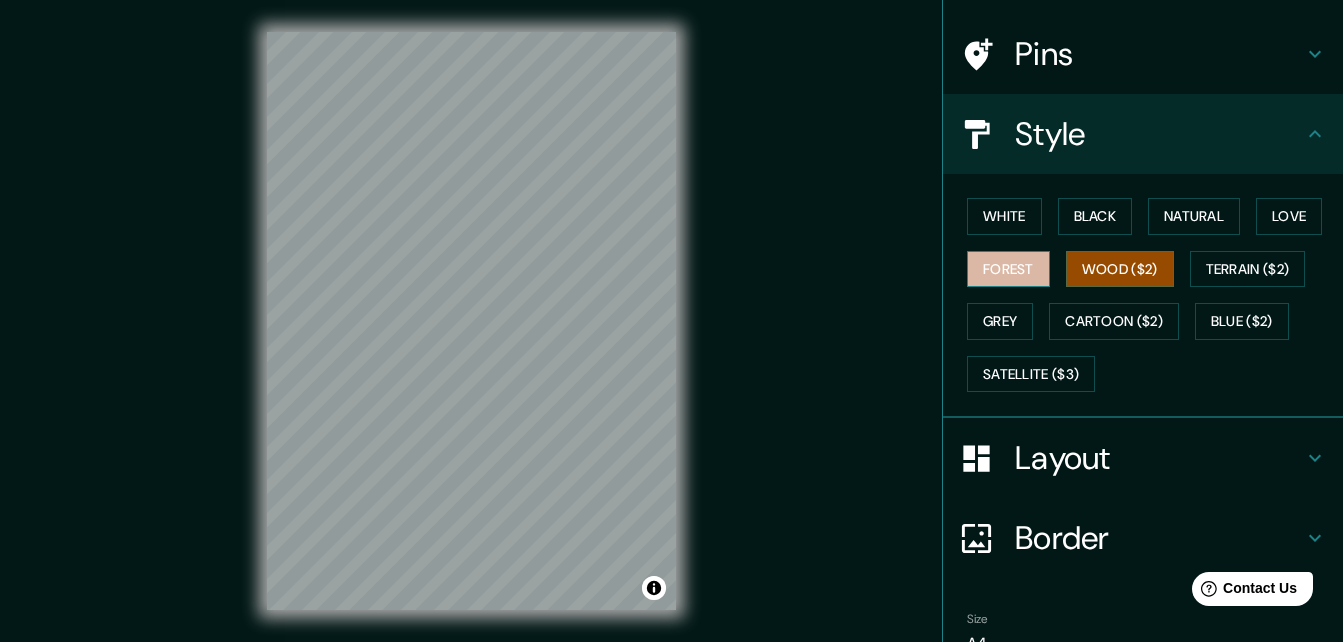 click on "Forest" at bounding box center (1008, 269) 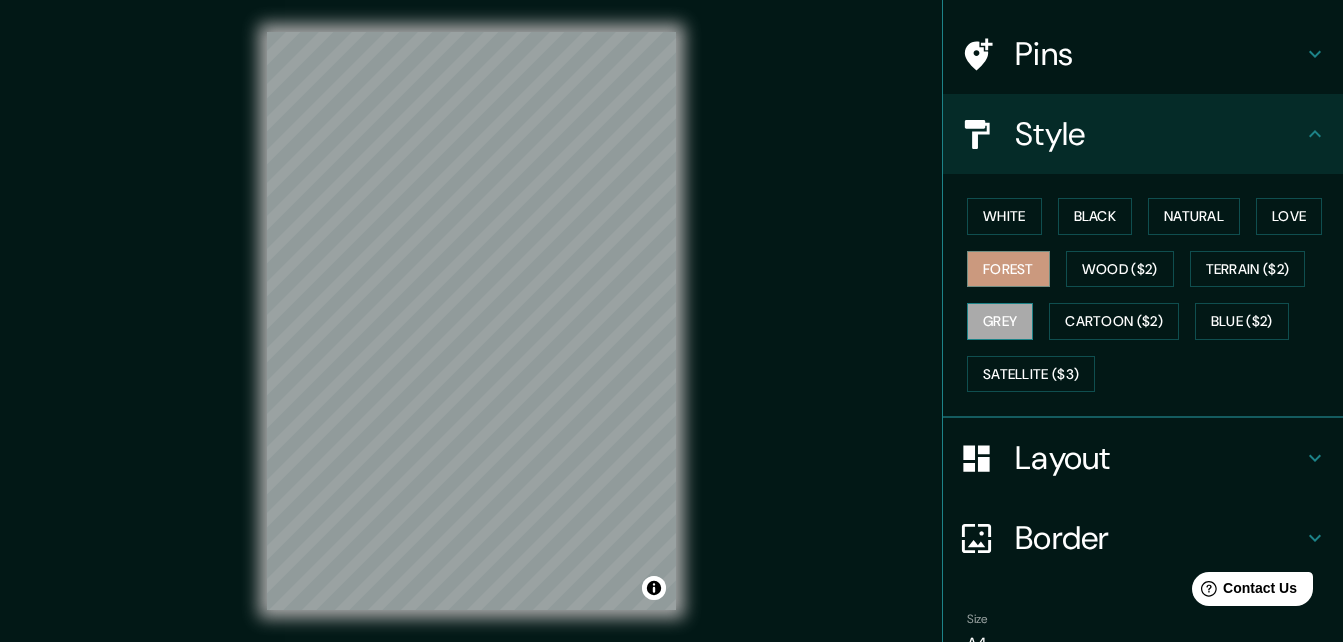 click on "Grey" at bounding box center [1000, 321] 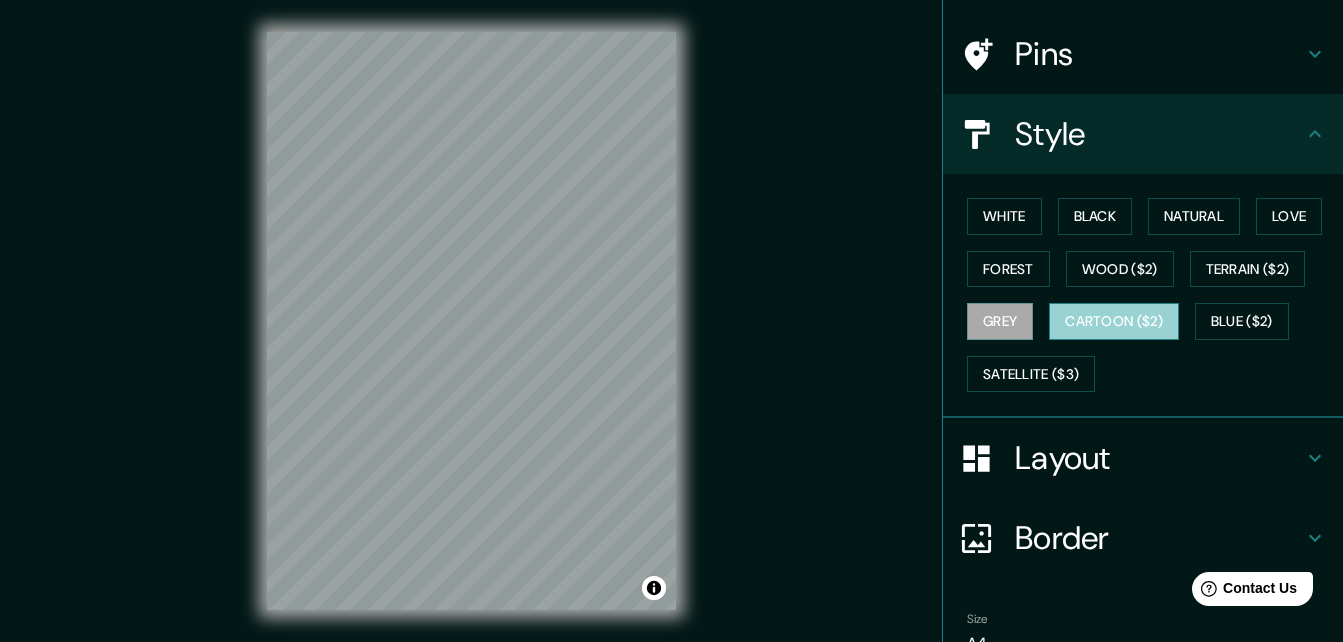 click on "Cartoon ($2)" at bounding box center [1114, 321] 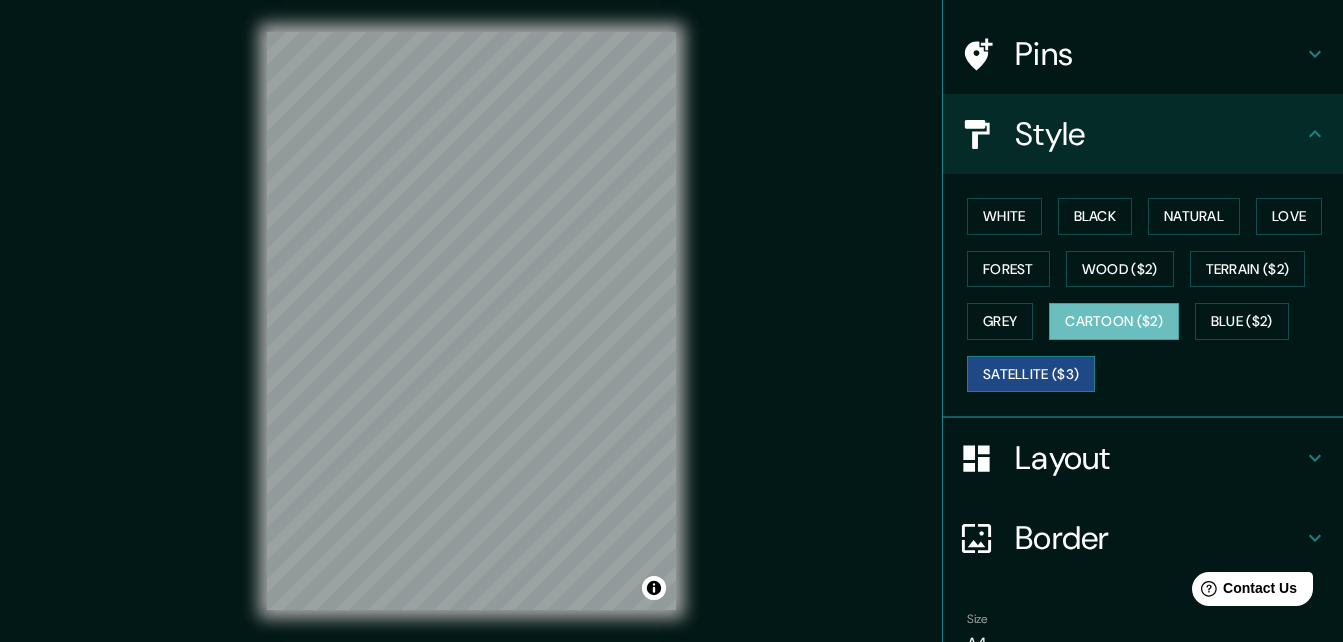 click on "Satellite ($3)" at bounding box center (1031, 374) 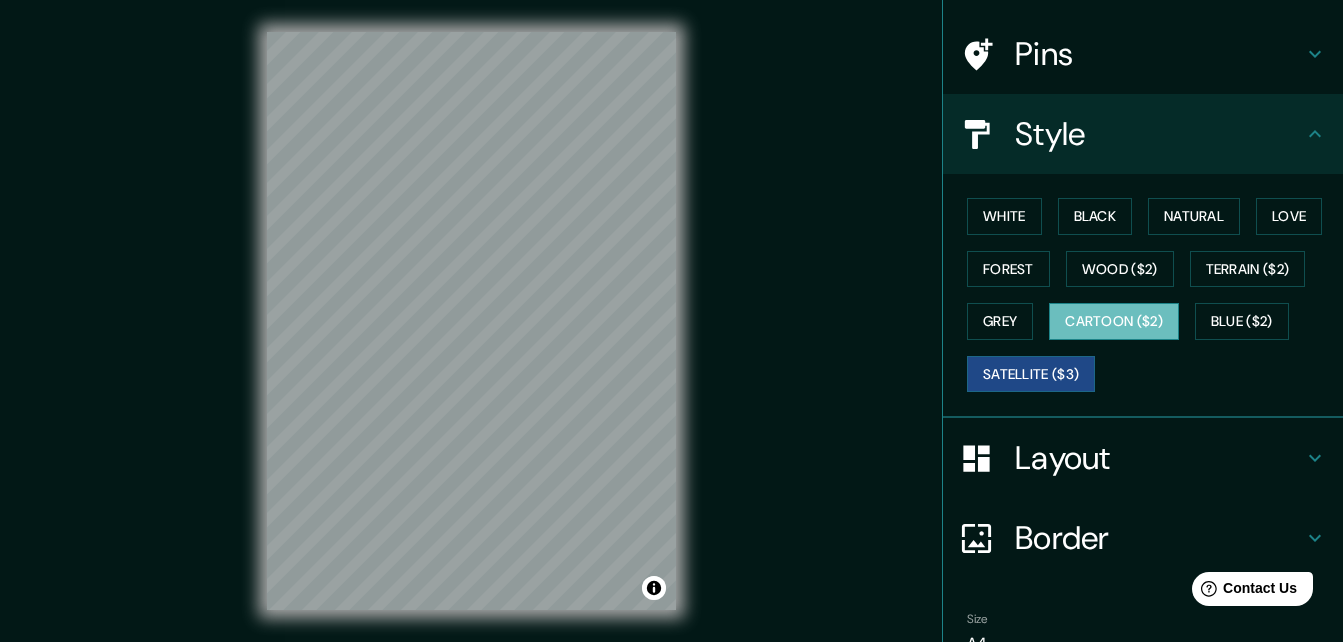 click on "Cartoon ($2)" at bounding box center [1114, 321] 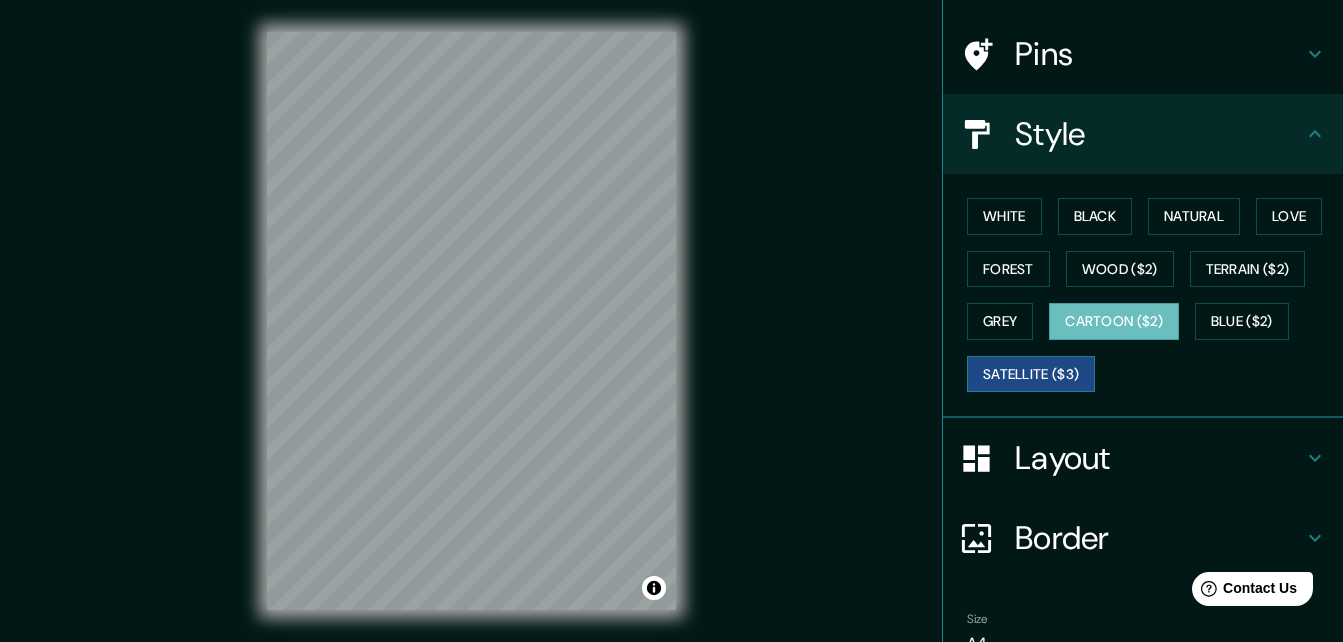 click on "Satellite ($3)" at bounding box center (1031, 374) 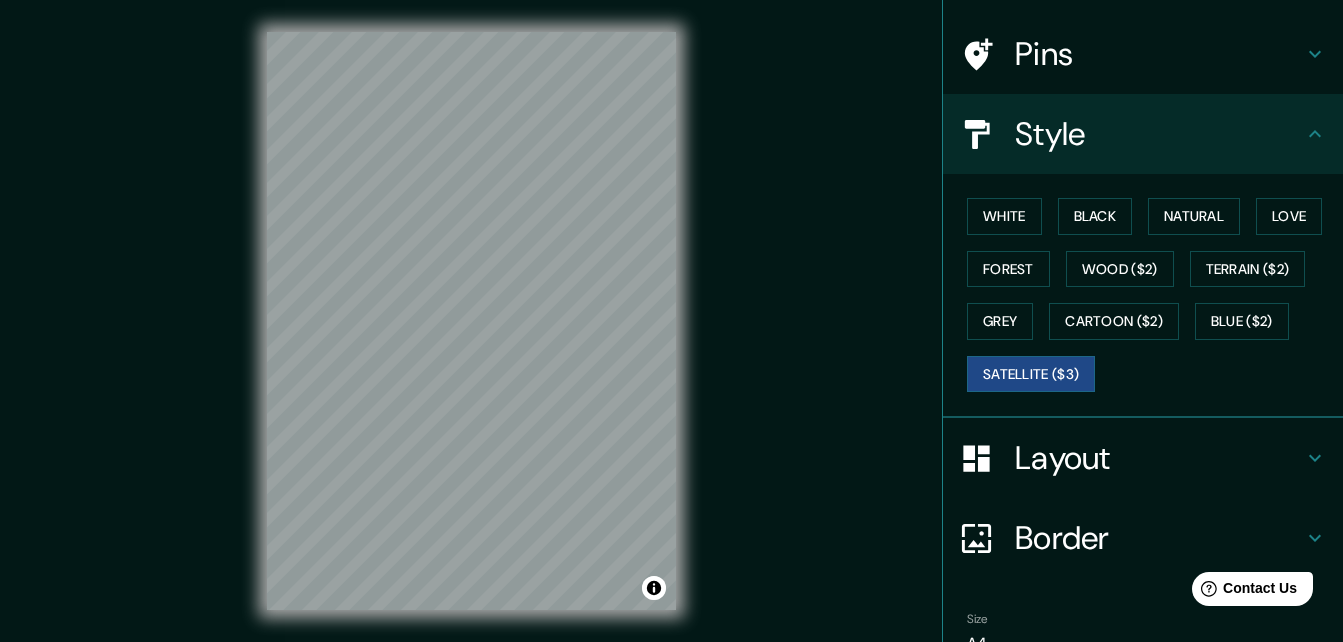 click 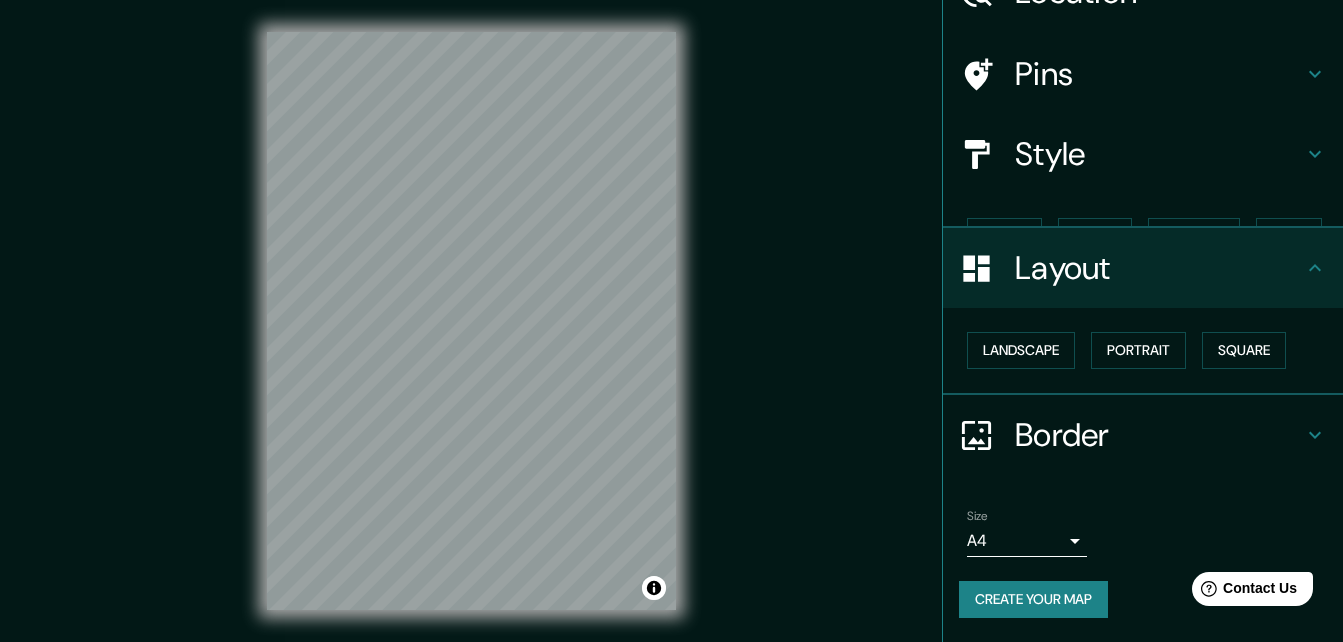 scroll, scrollTop: 77, scrollLeft: 0, axis: vertical 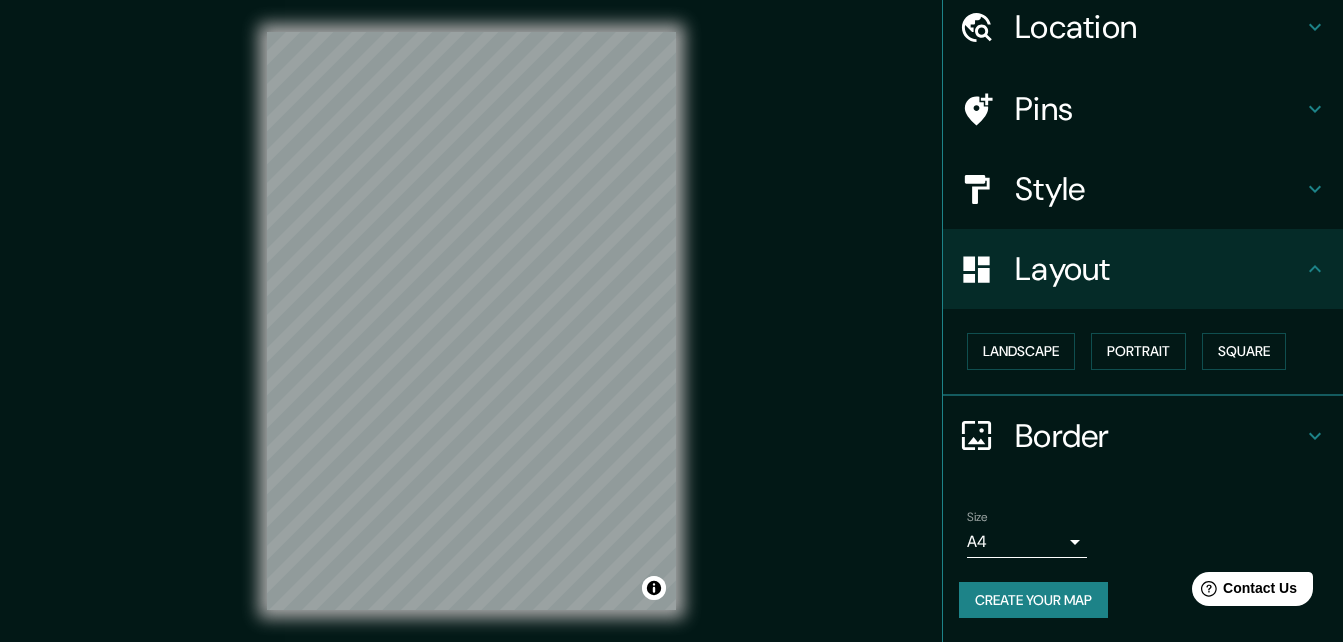 click on "Mappin Location Pins Style Layout Landscape Portrait Square Border Choose a border.  Hint : you can make layers of the frame opaque to create some cool effects. None Simple Transparent Fancy Size A4 single Create your map © Mapbox   © OpenStreetMap   Improve this map   © Maxar Any problems, suggestions, or concerns please email    [EMAIL_ADDRESS][DOMAIN_NAME] . . ." at bounding box center [671, 337] 